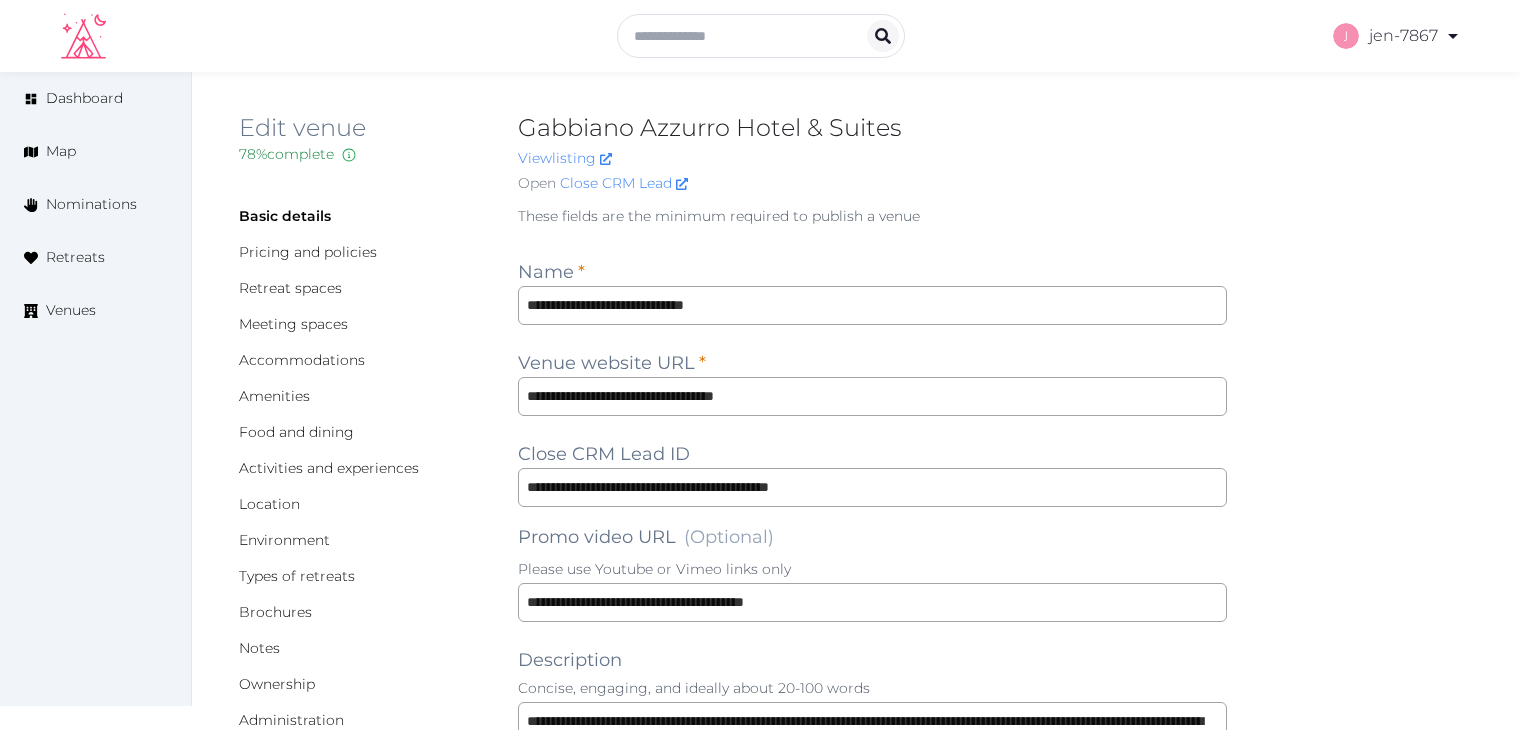 scroll, scrollTop: 0, scrollLeft: 0, axis: both 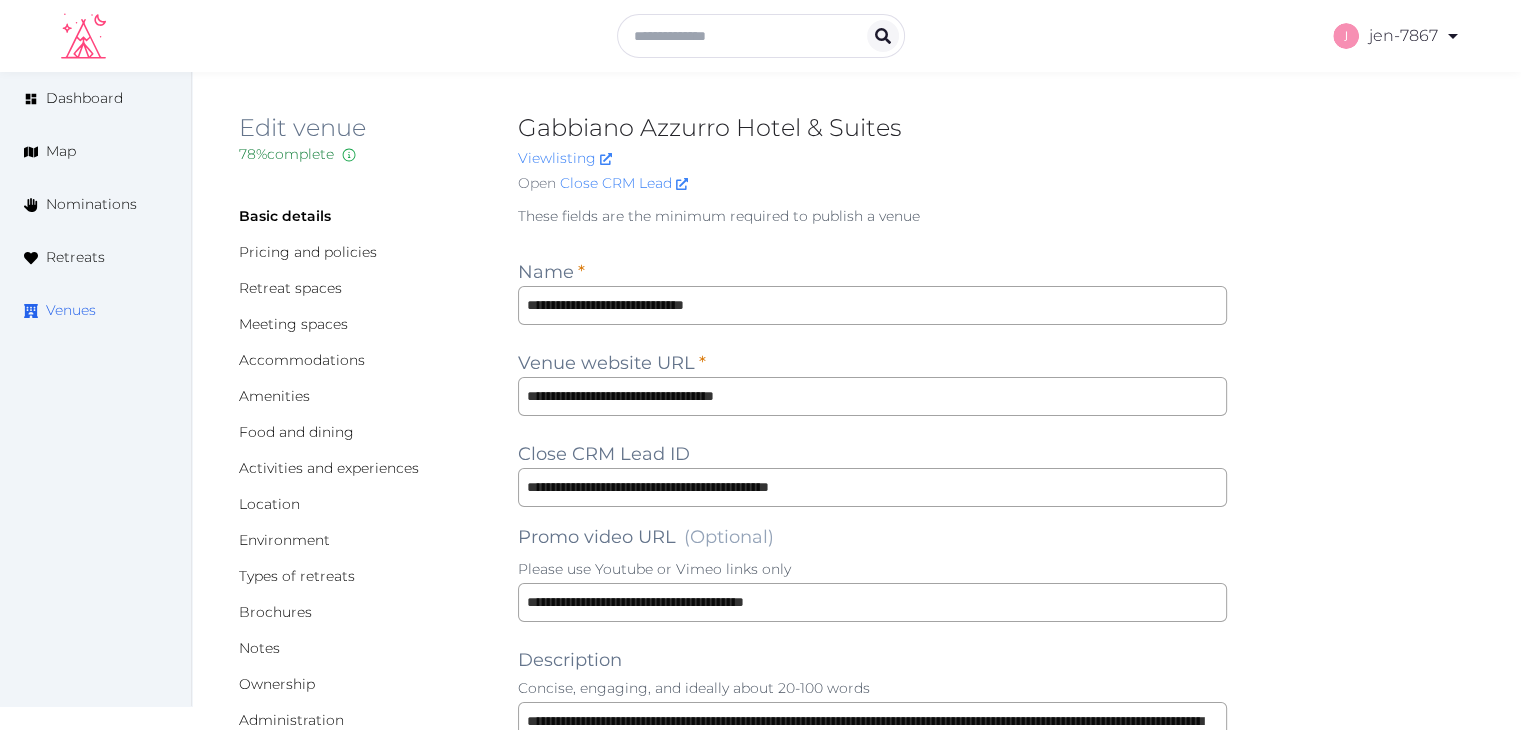click on "Venues" at bounding box center (71, 310) 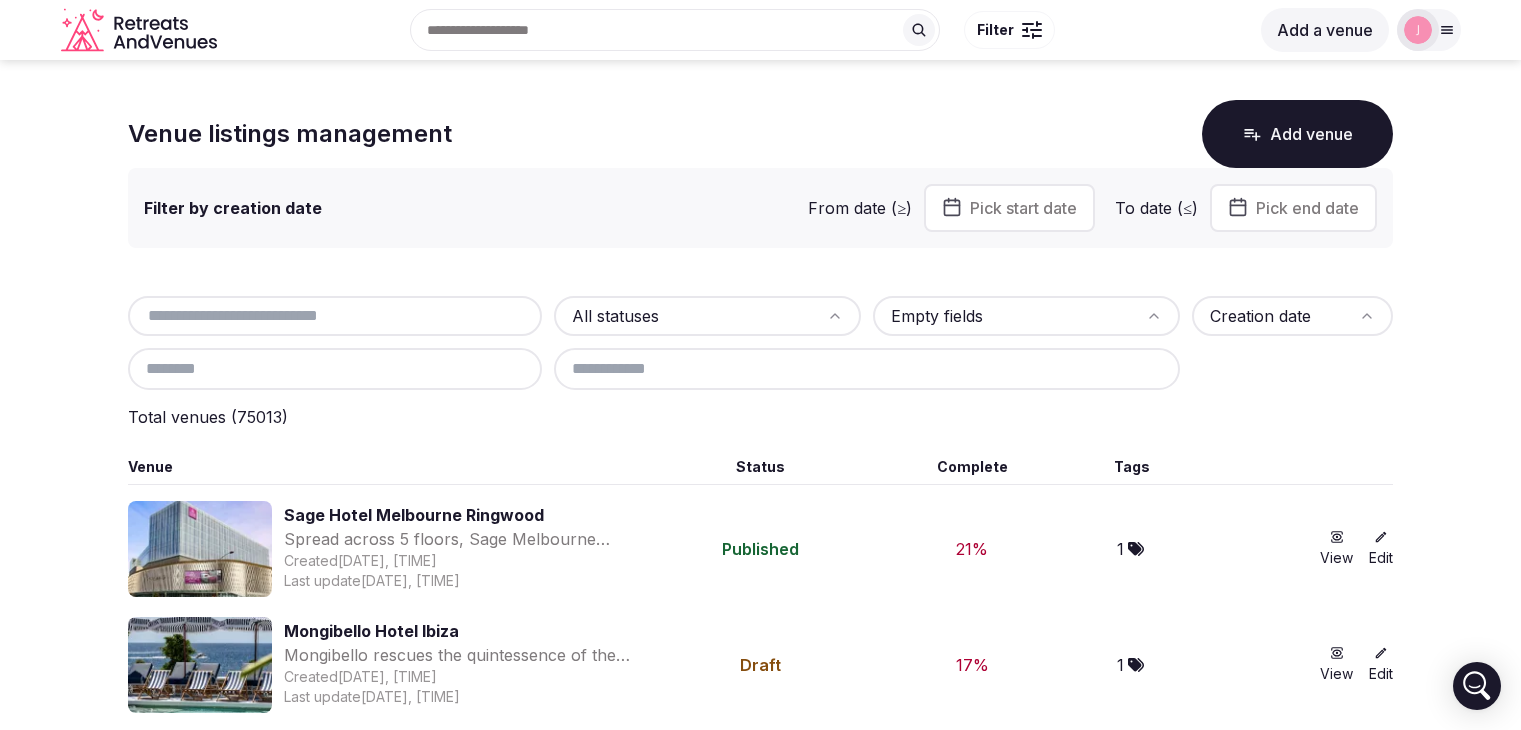 scroll, scrollTop: 0, scrollLeft: 0, axis: both 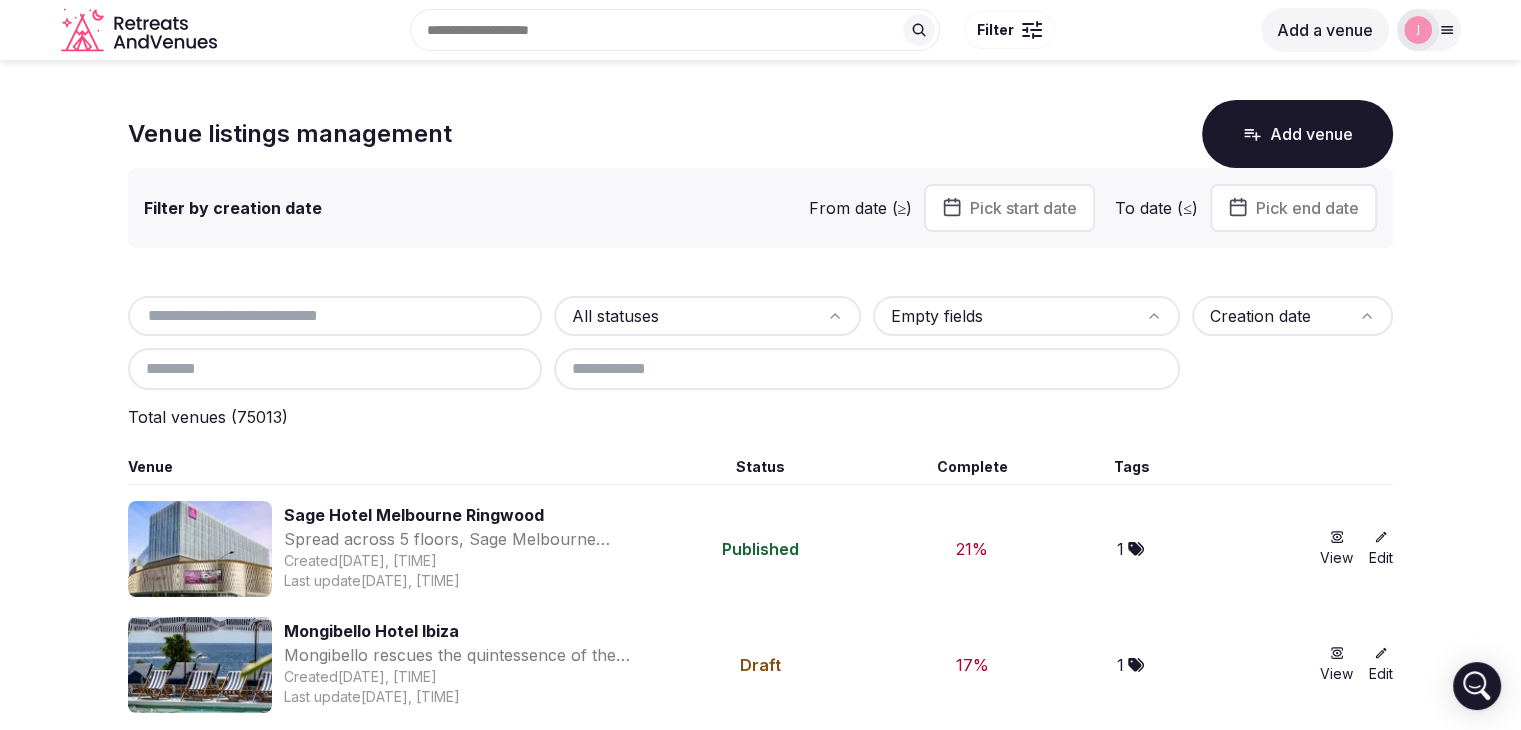 click at bounding box center (335, 316) 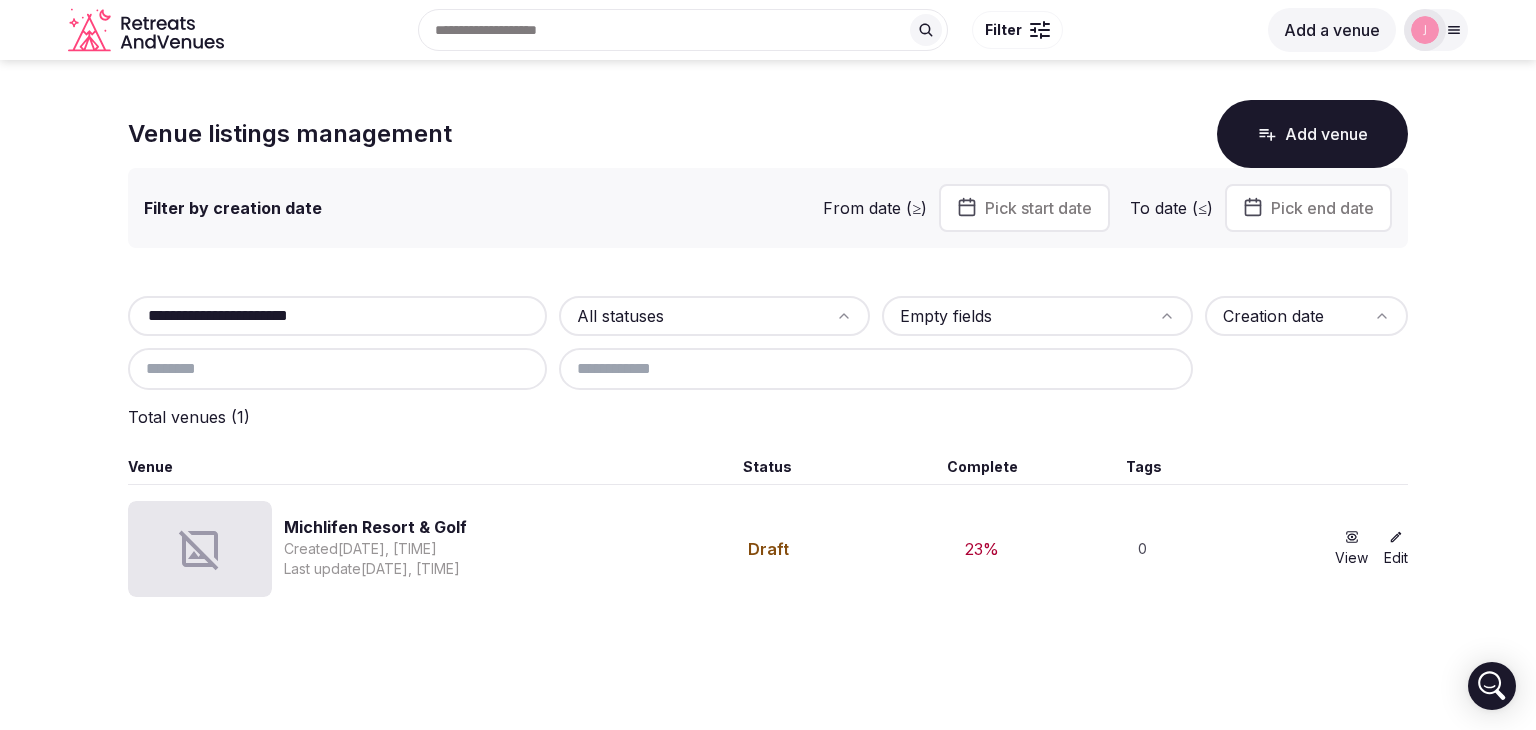 type on "**********" 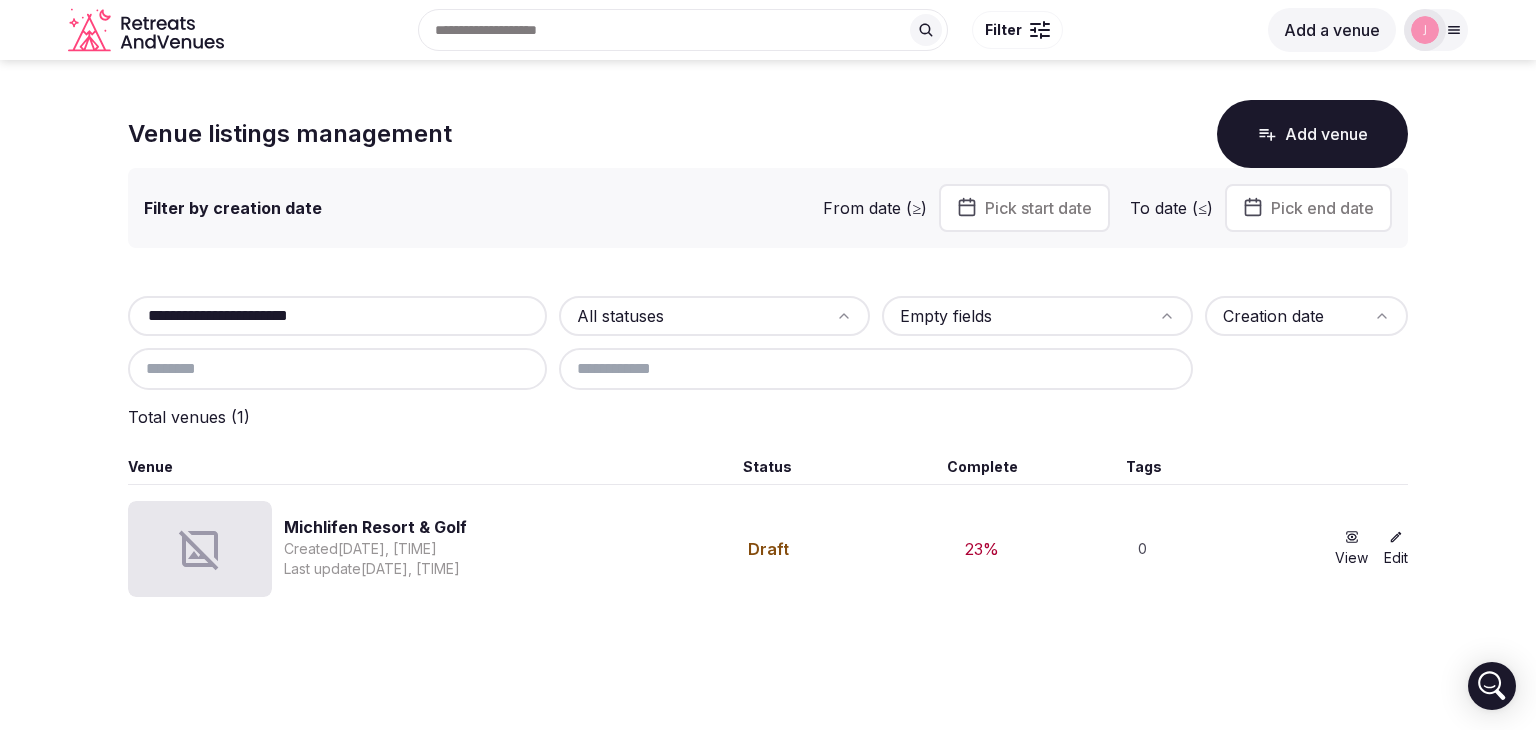 click on "Michlifen Resort & Golf" at bounding box center [375, 527] 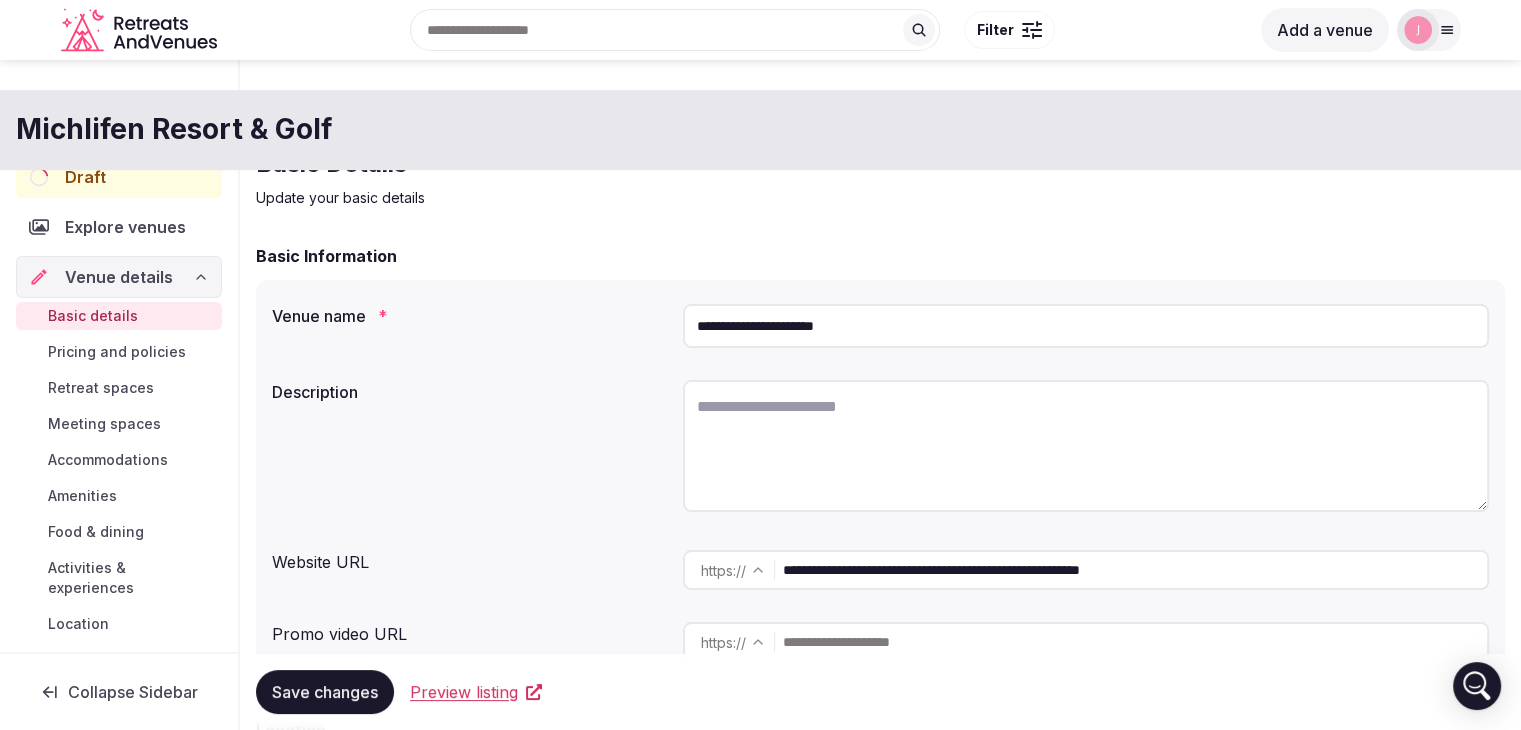 scroll, scrollTop: 0, scrollLeft: 0, axis: both 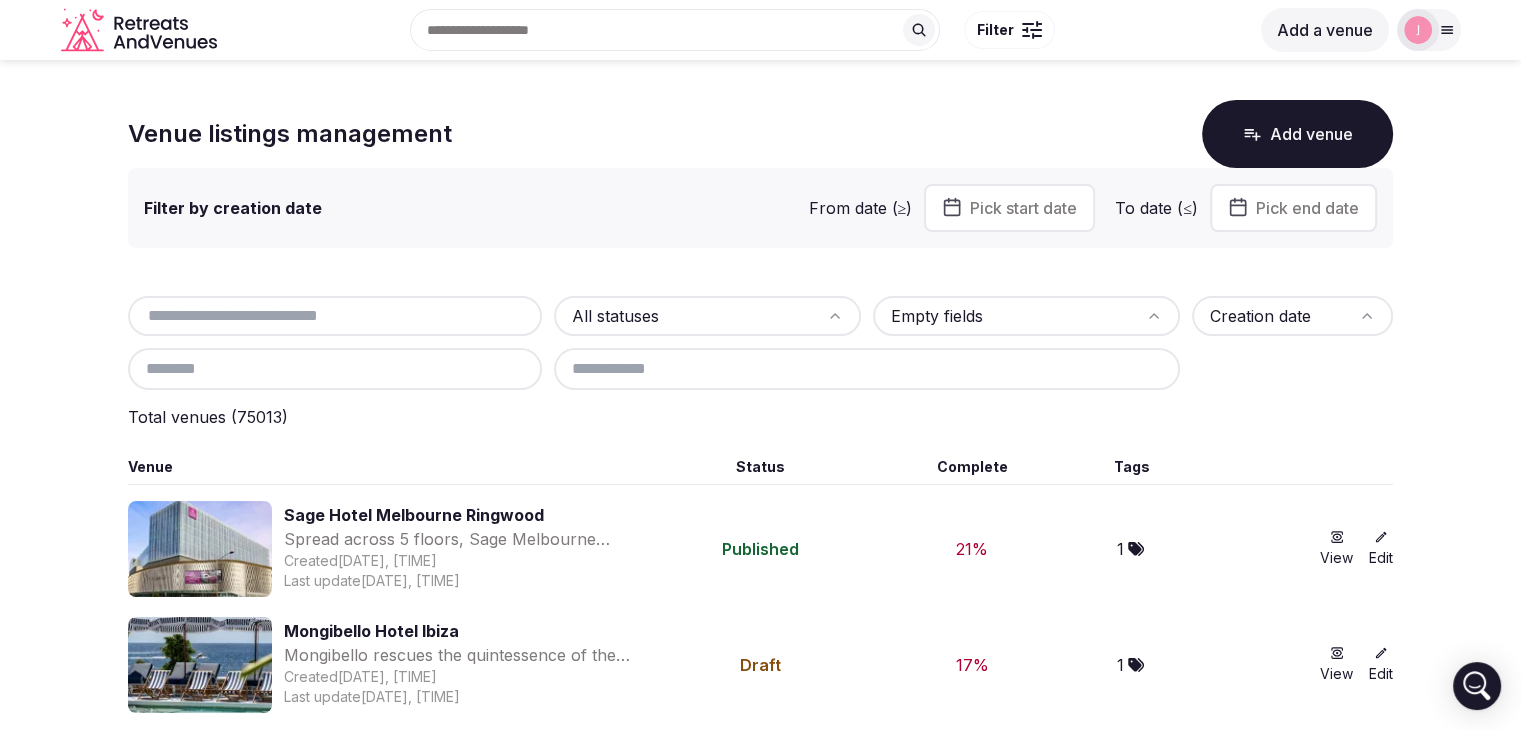 click at bounding box center [335, 316] 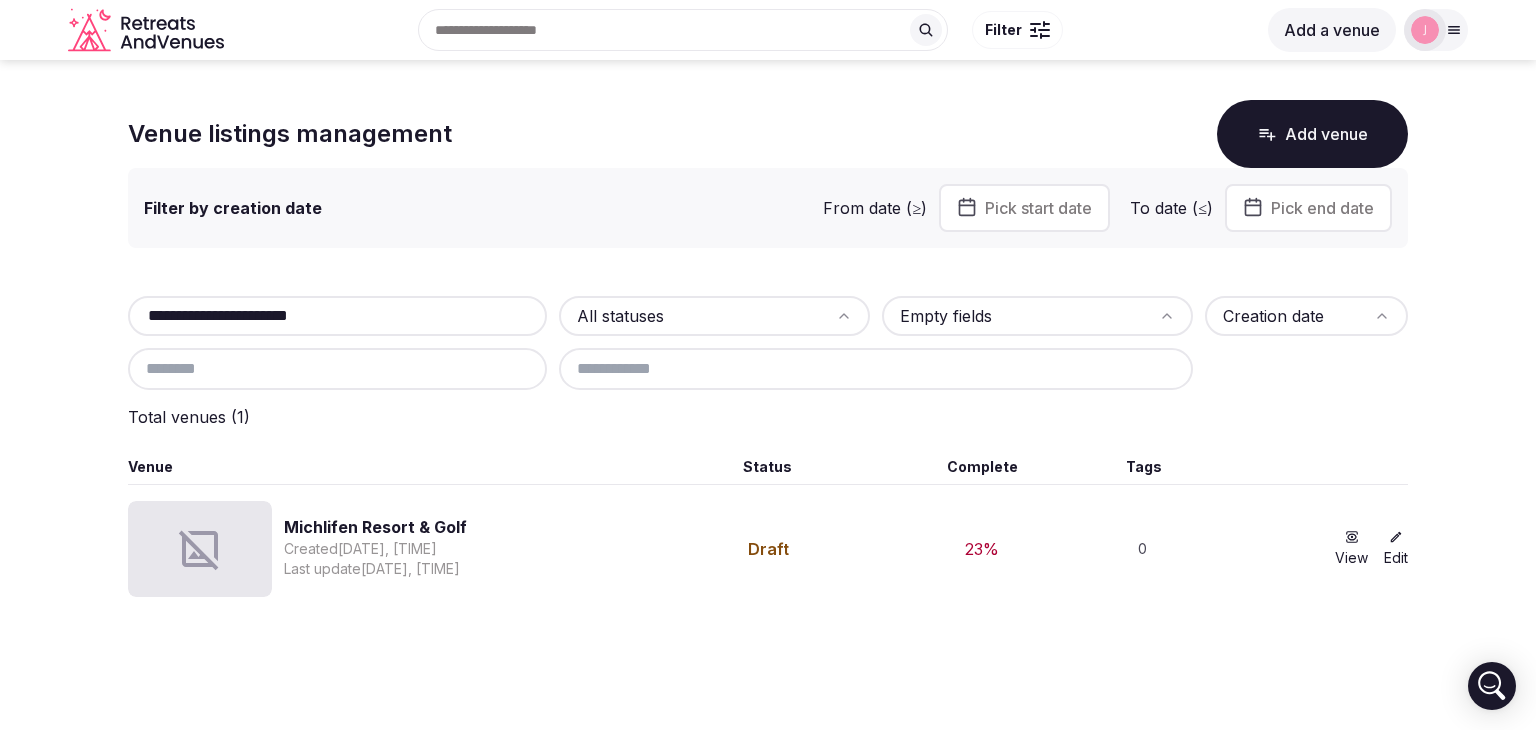 type on "**********" 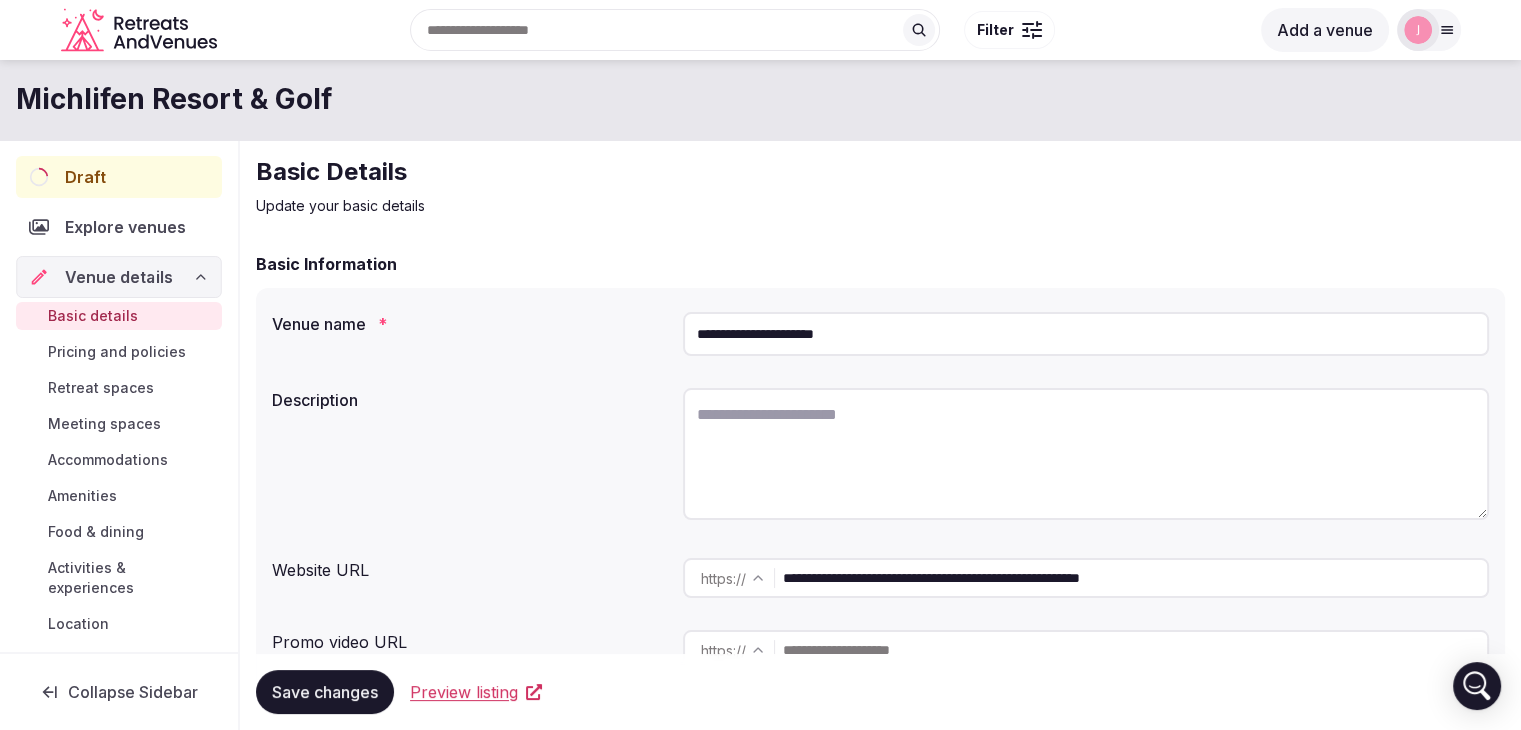 click 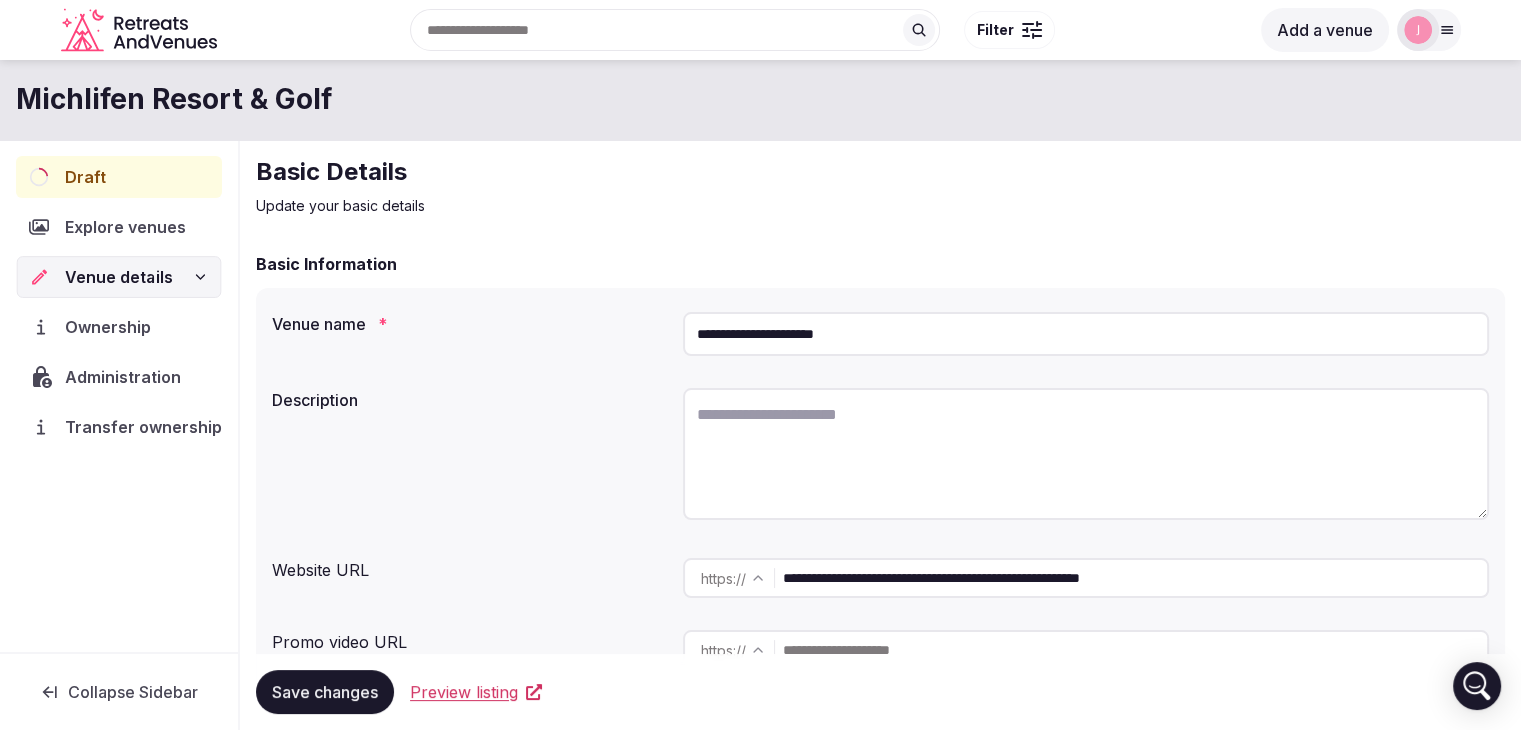 click on "Venue details" at bounding box center [119, 277] 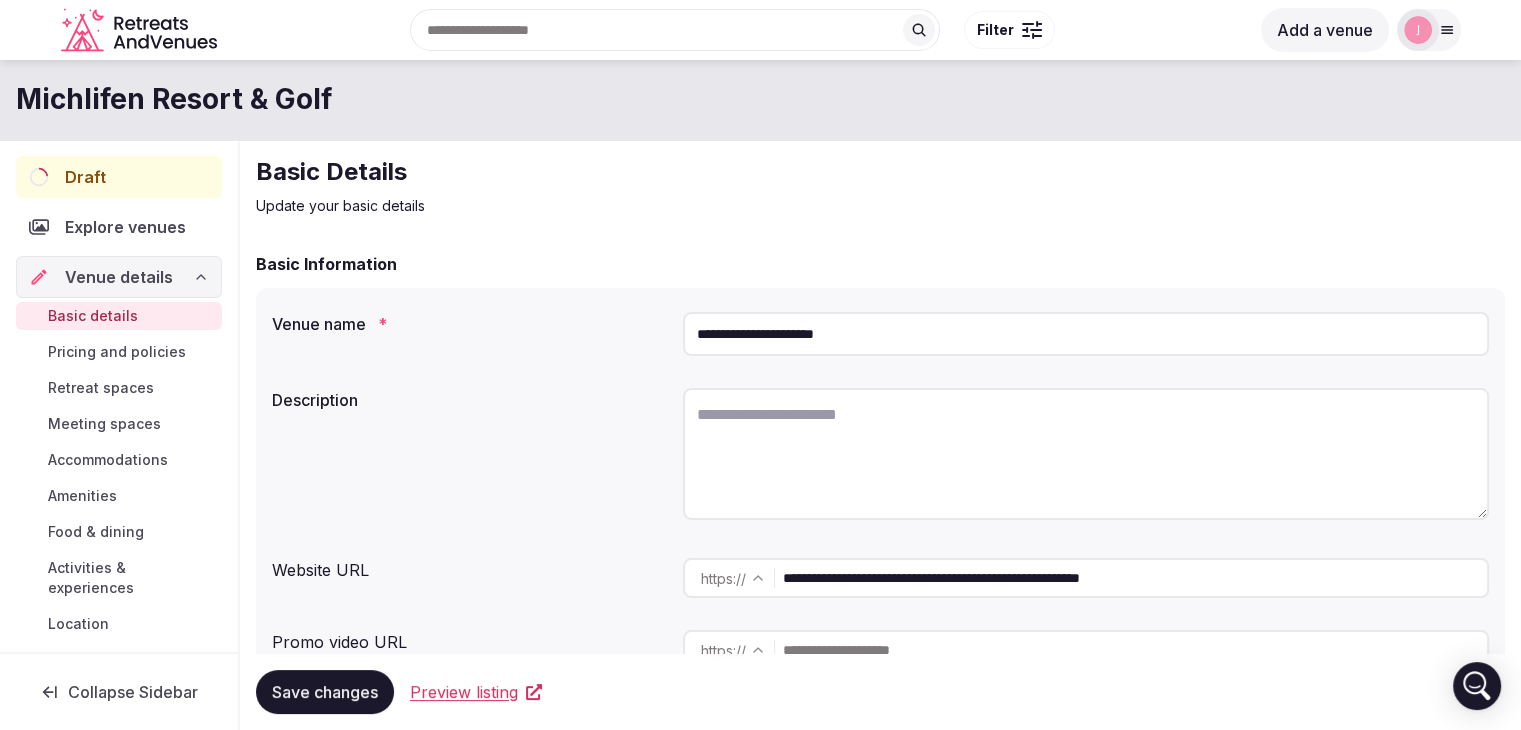click on "Meeting spaces" at bounding box center (104, 424) 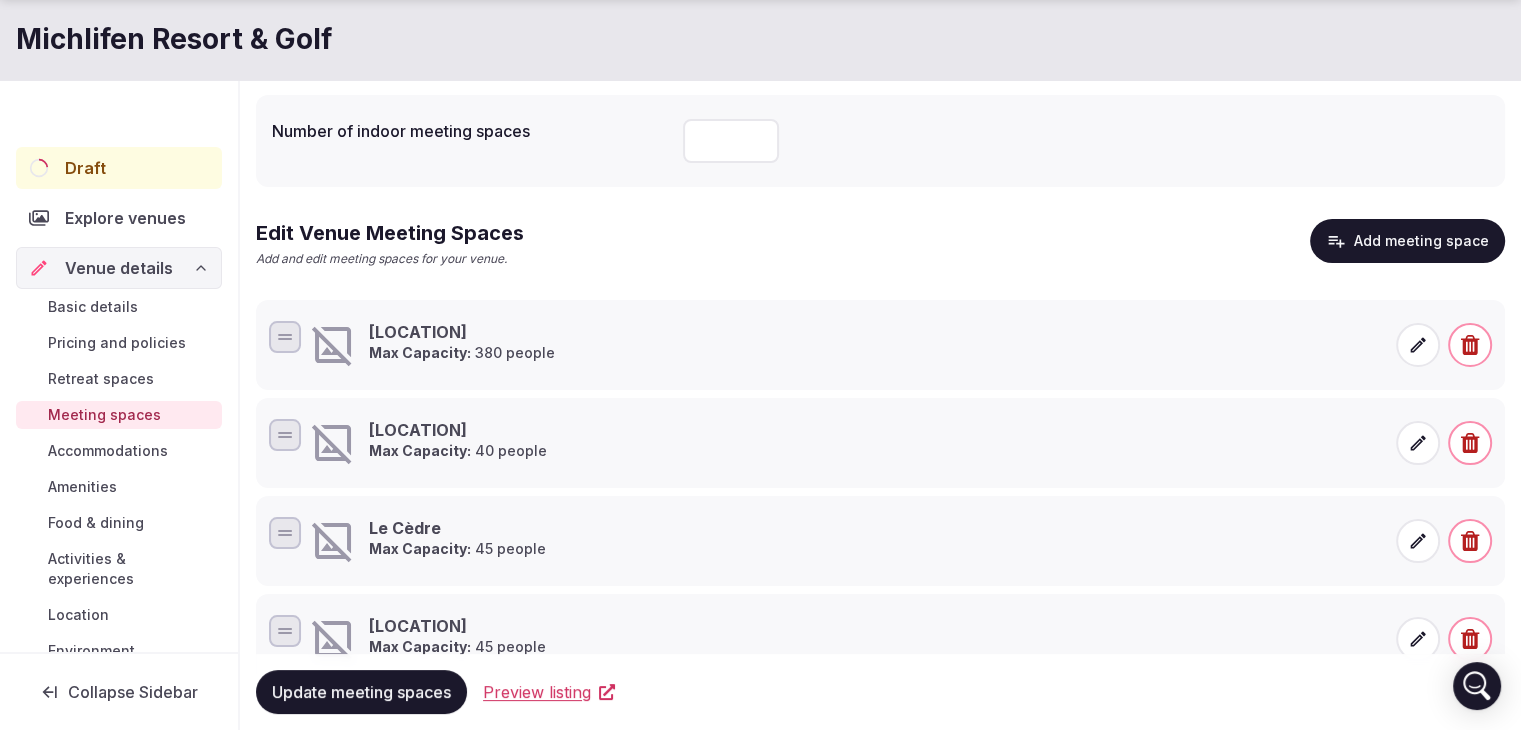 scroll, scrollTop: 193, scrollLeft: 0, axis: vertical 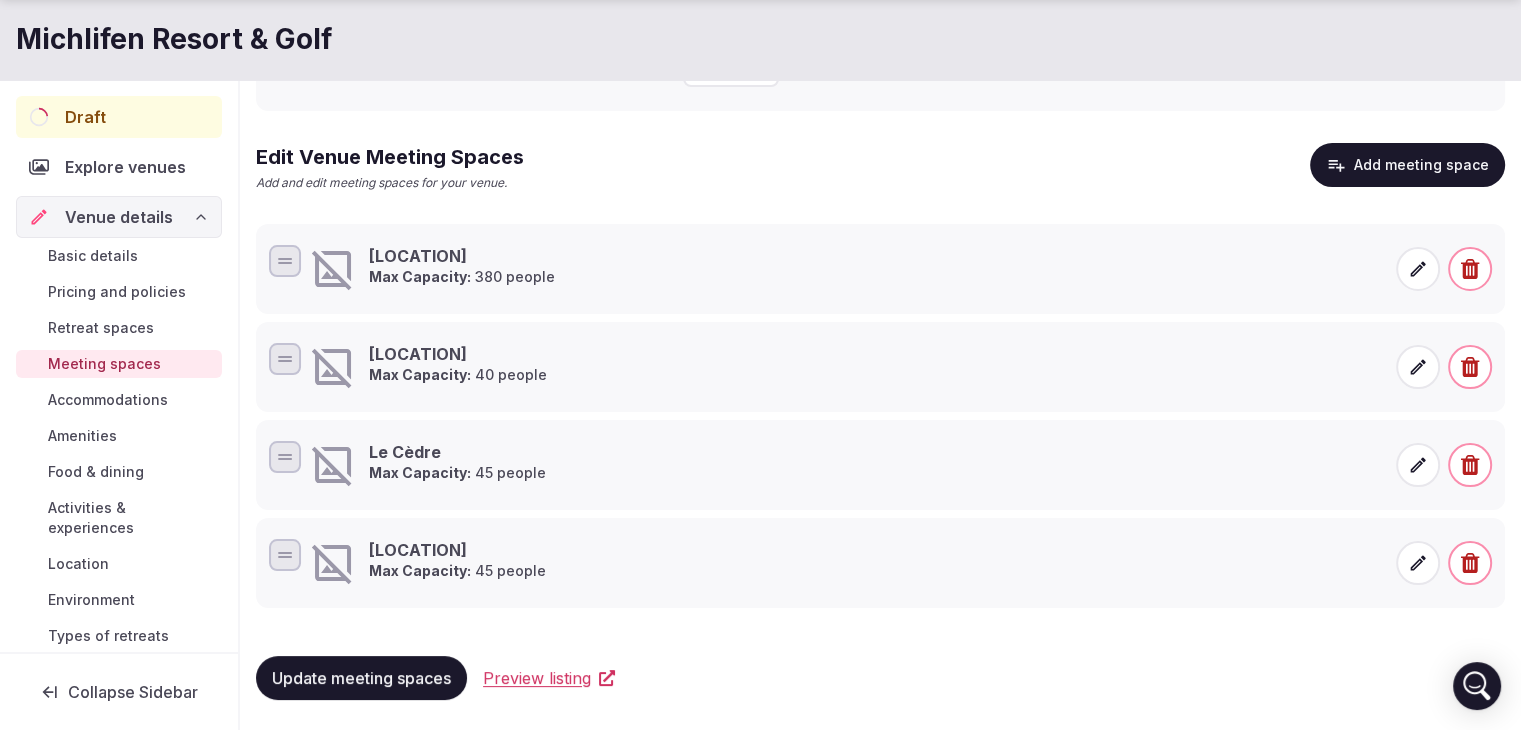 click on "Basic details" at bounding box center (93, 256) 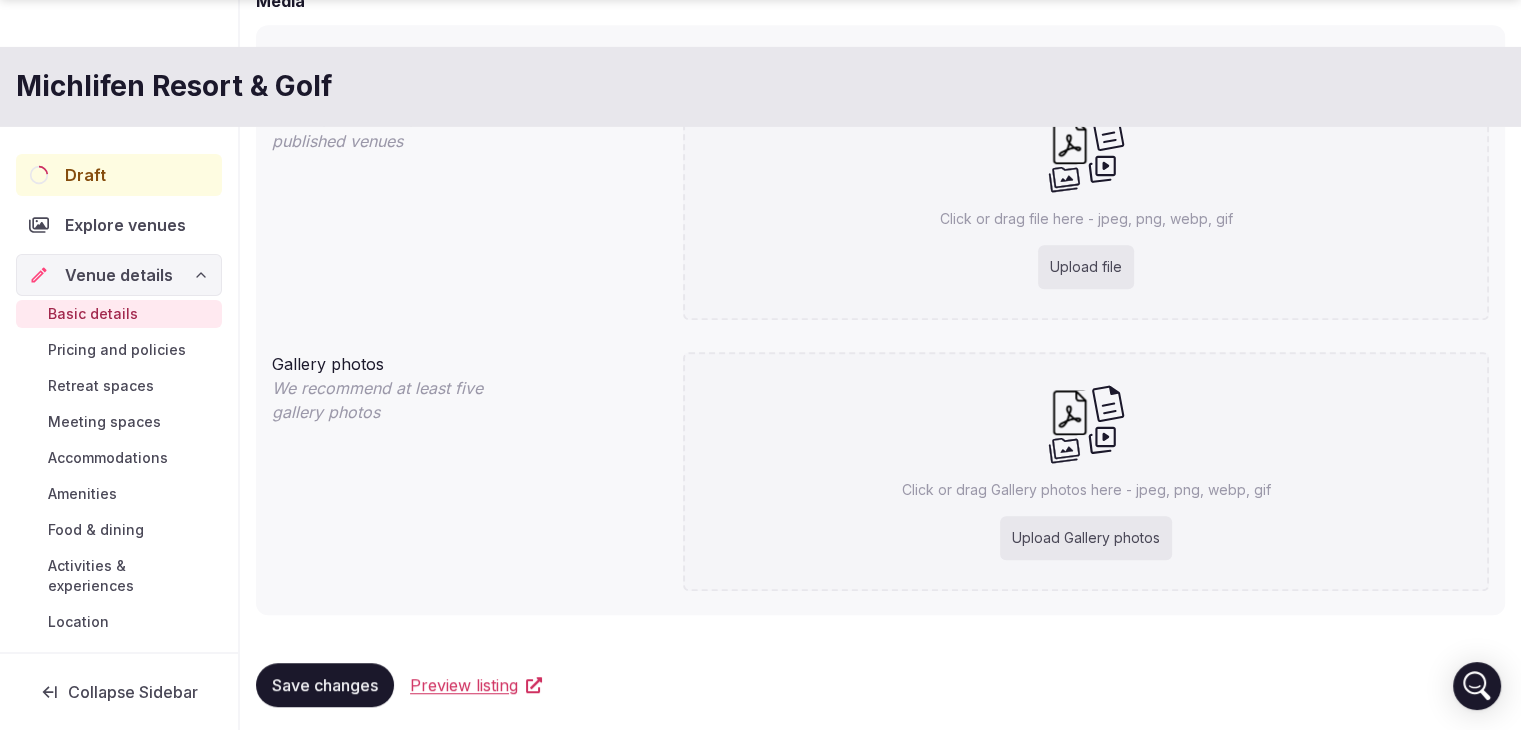 scroll, scrollTop: 1146, scrollLeft: 0, axis: vertical 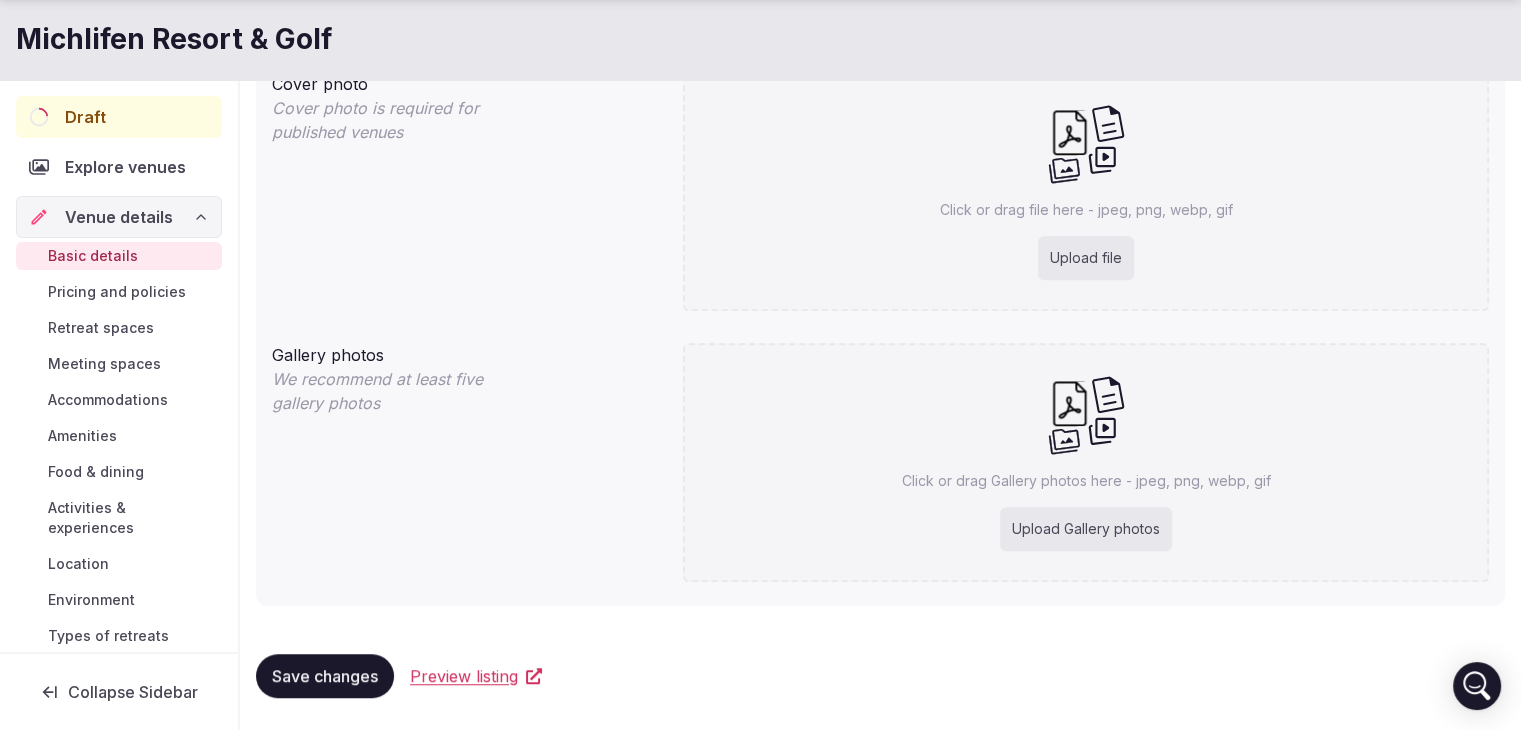 click on "Upload Gallery photos" at bounding box center [1086, 529] 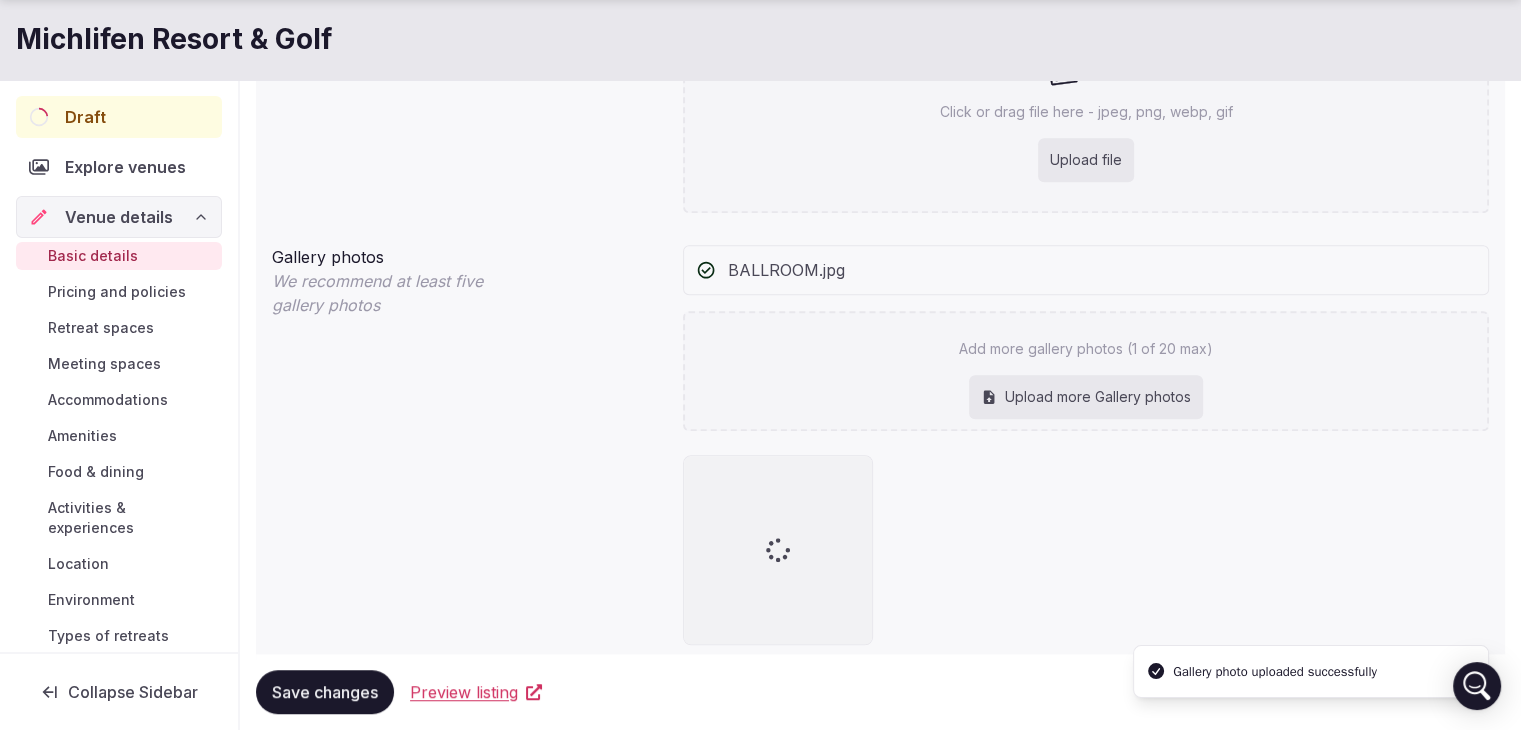scroll, scrollTop: 1246, scrollLeft: 0, axis: vertical 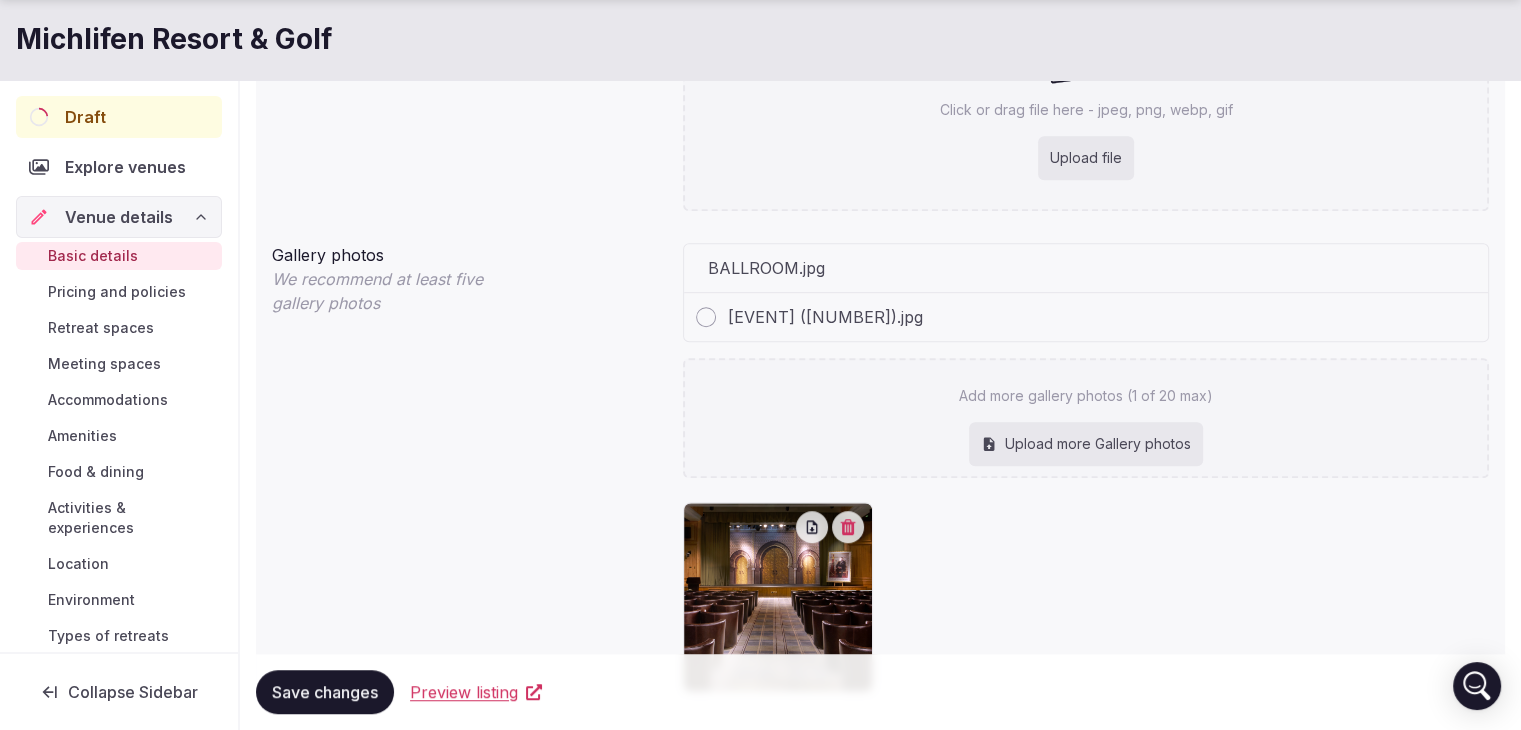 click on "Birthday Event (5).jpg" at bounding box center [1086, 317] 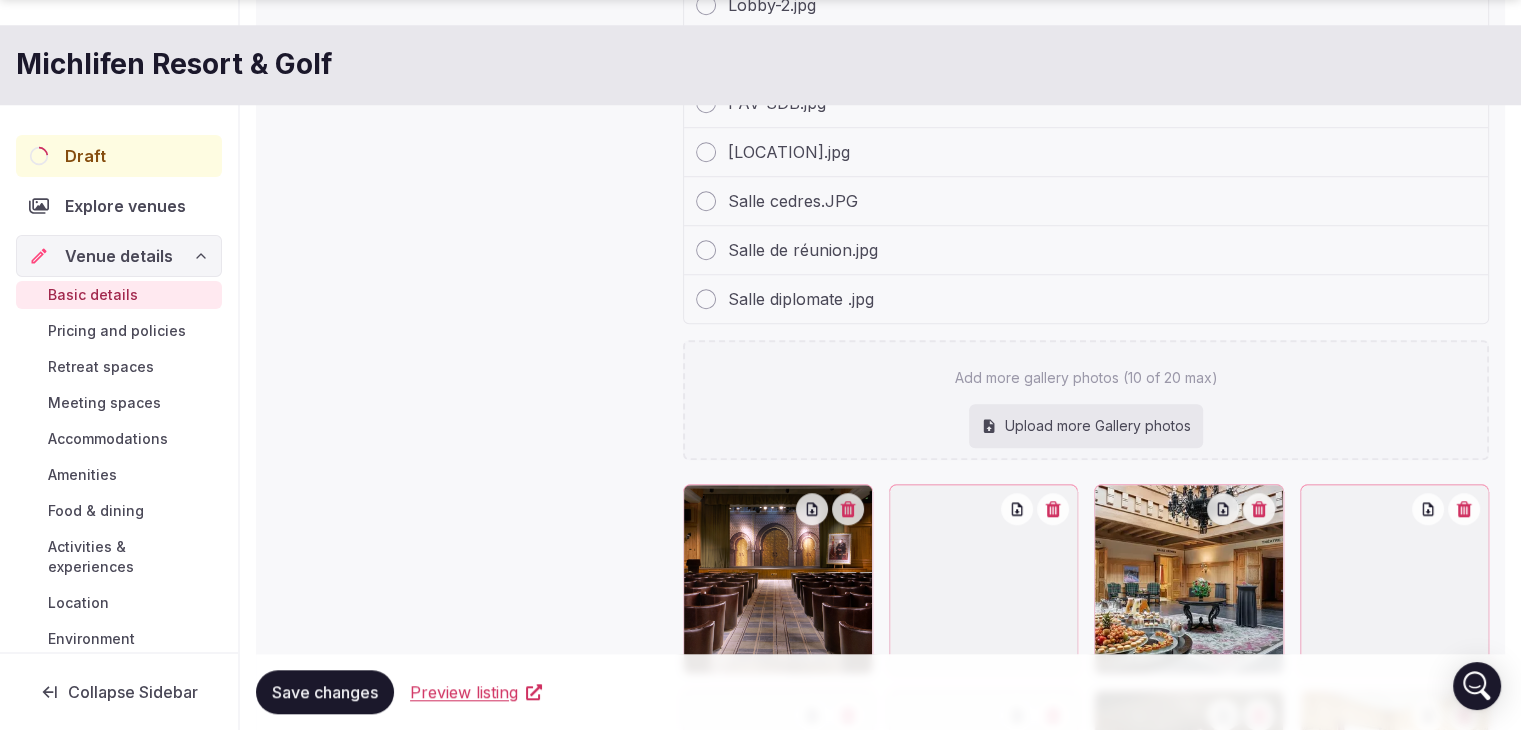 scroll, scrollTop: 2156, scrollLeft: 0, axis: vertical 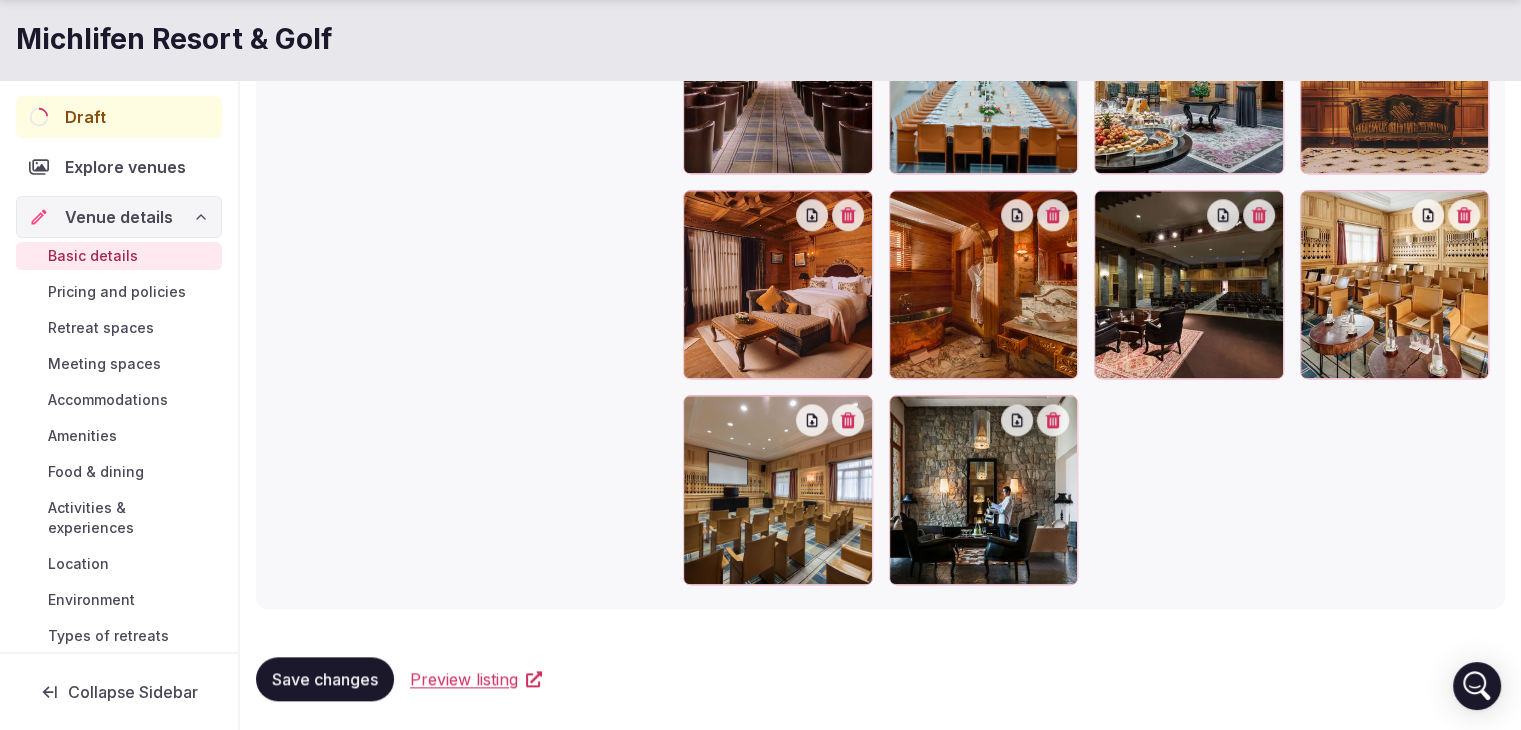 click on "Save changes" at bounding box center (325, 679) 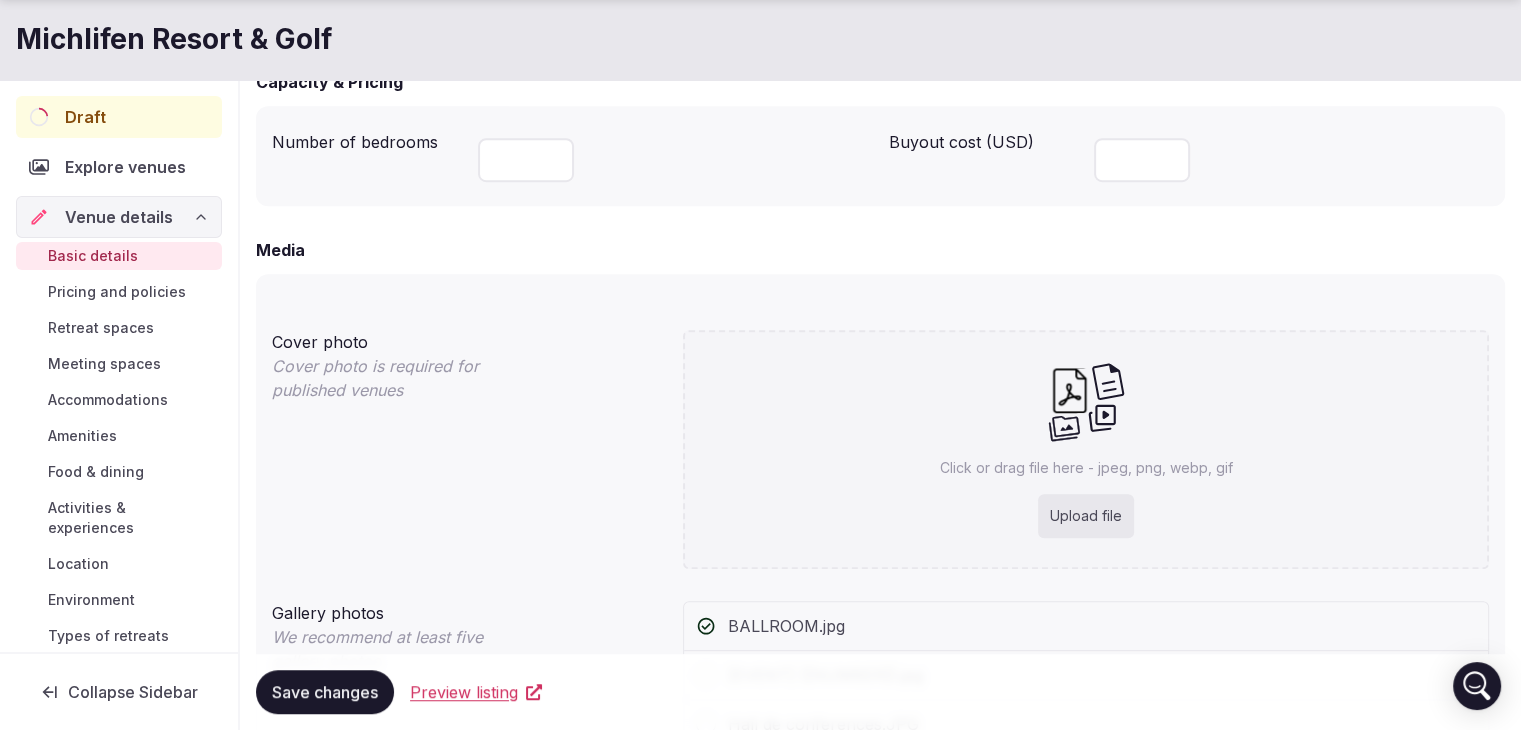 scroll, scrollTop: 900, scrollLeft: 0, axis: vertical 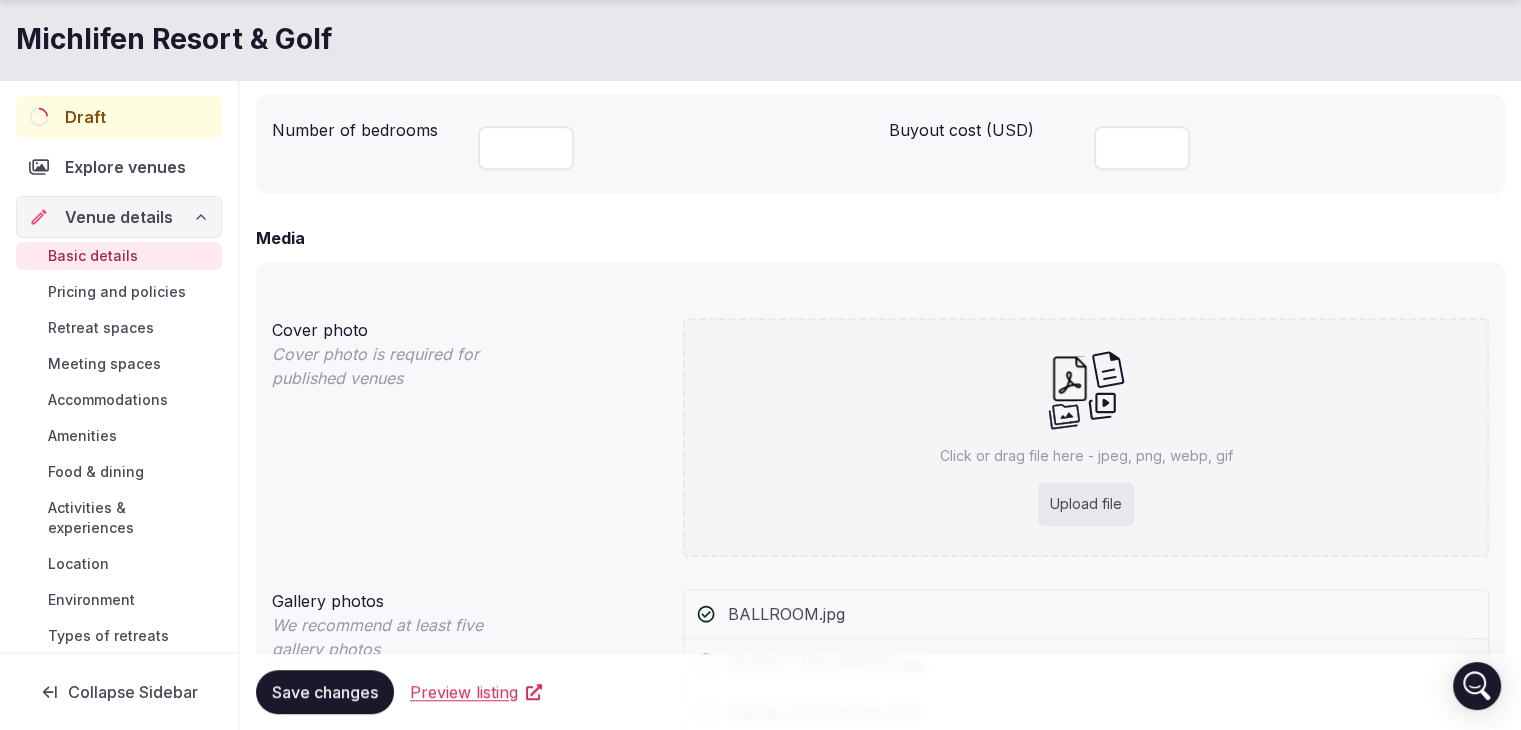 click on "Save changes" at bounding box center (325, 692) 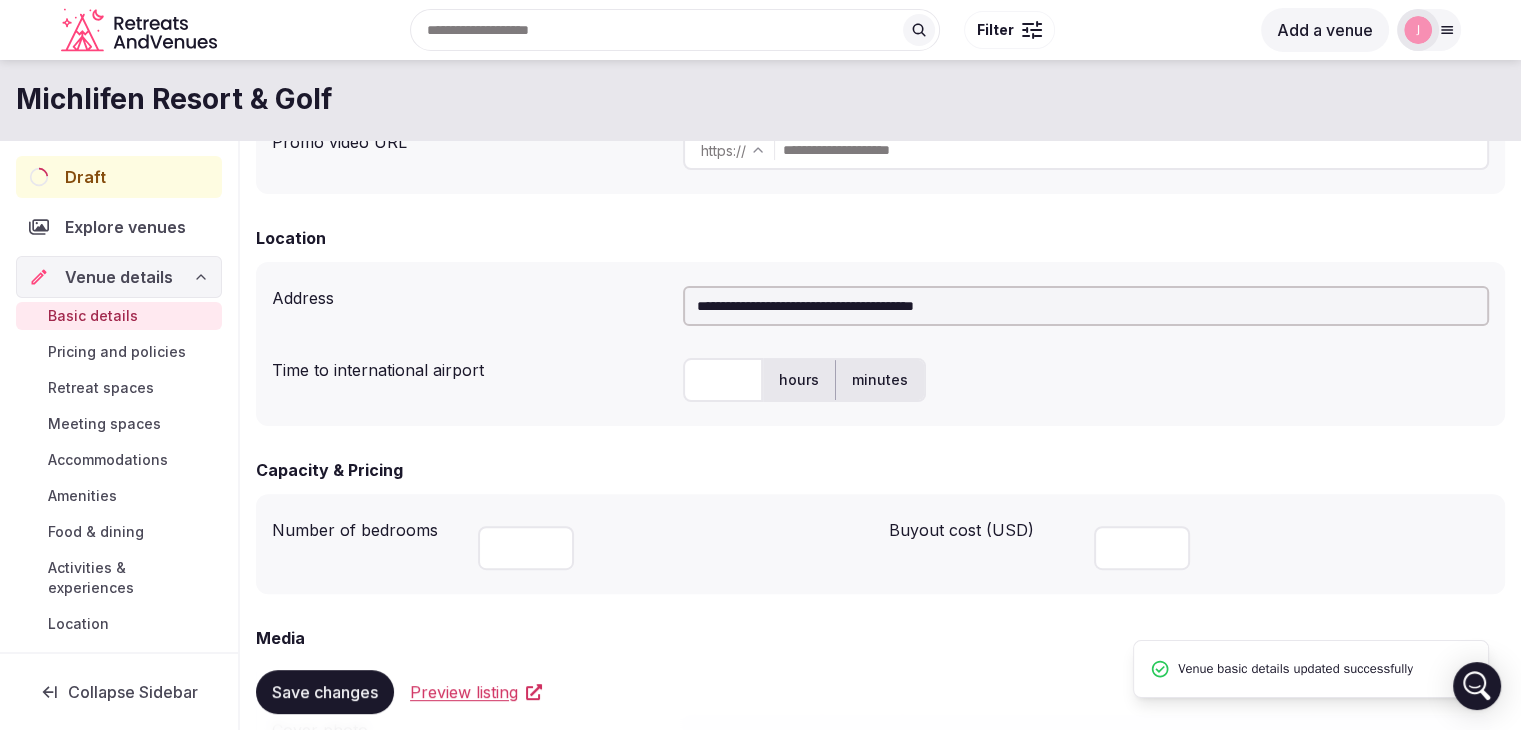 scroll, scrollTop: 0, scrollLeft: 0, axis: both 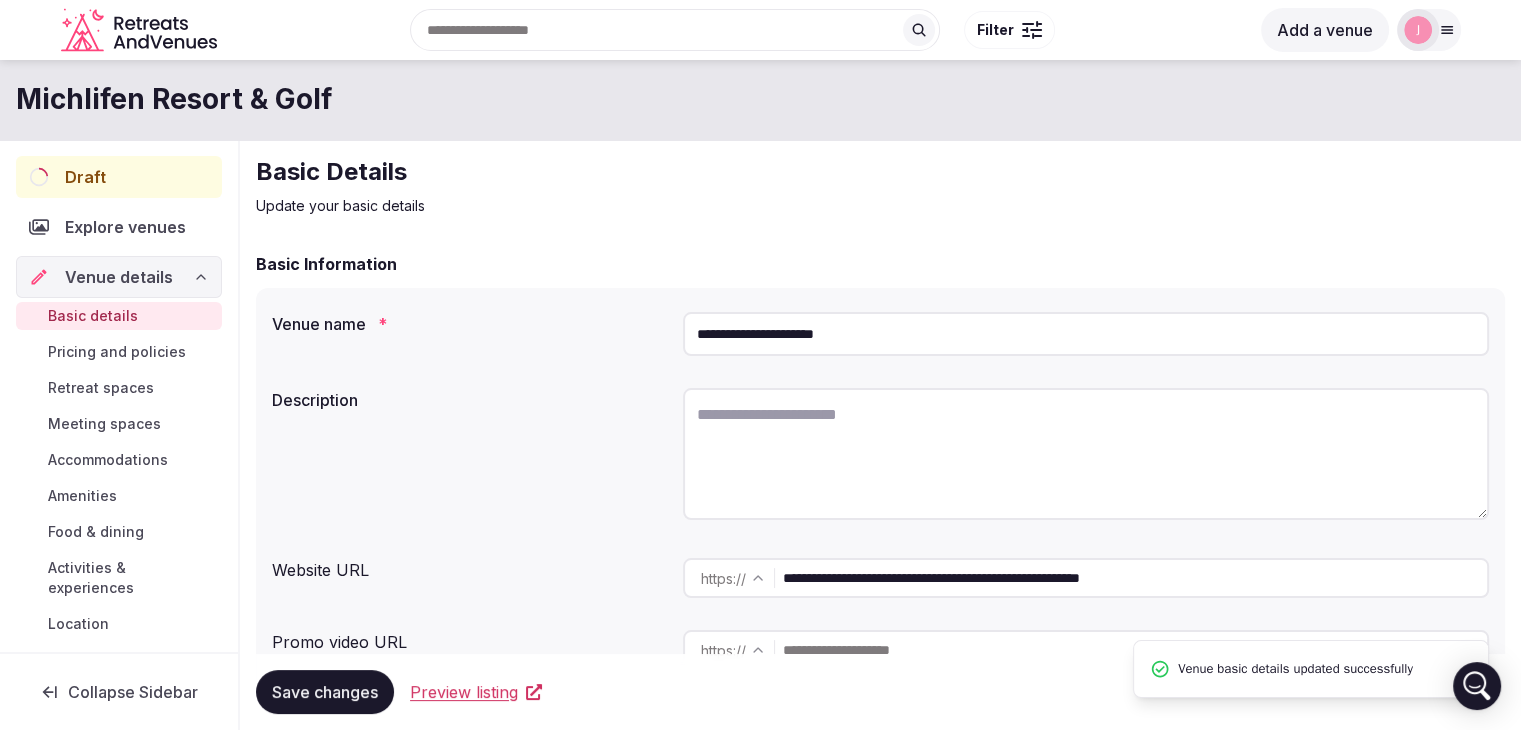 click on "**********" at bounding box center (1086, 334) 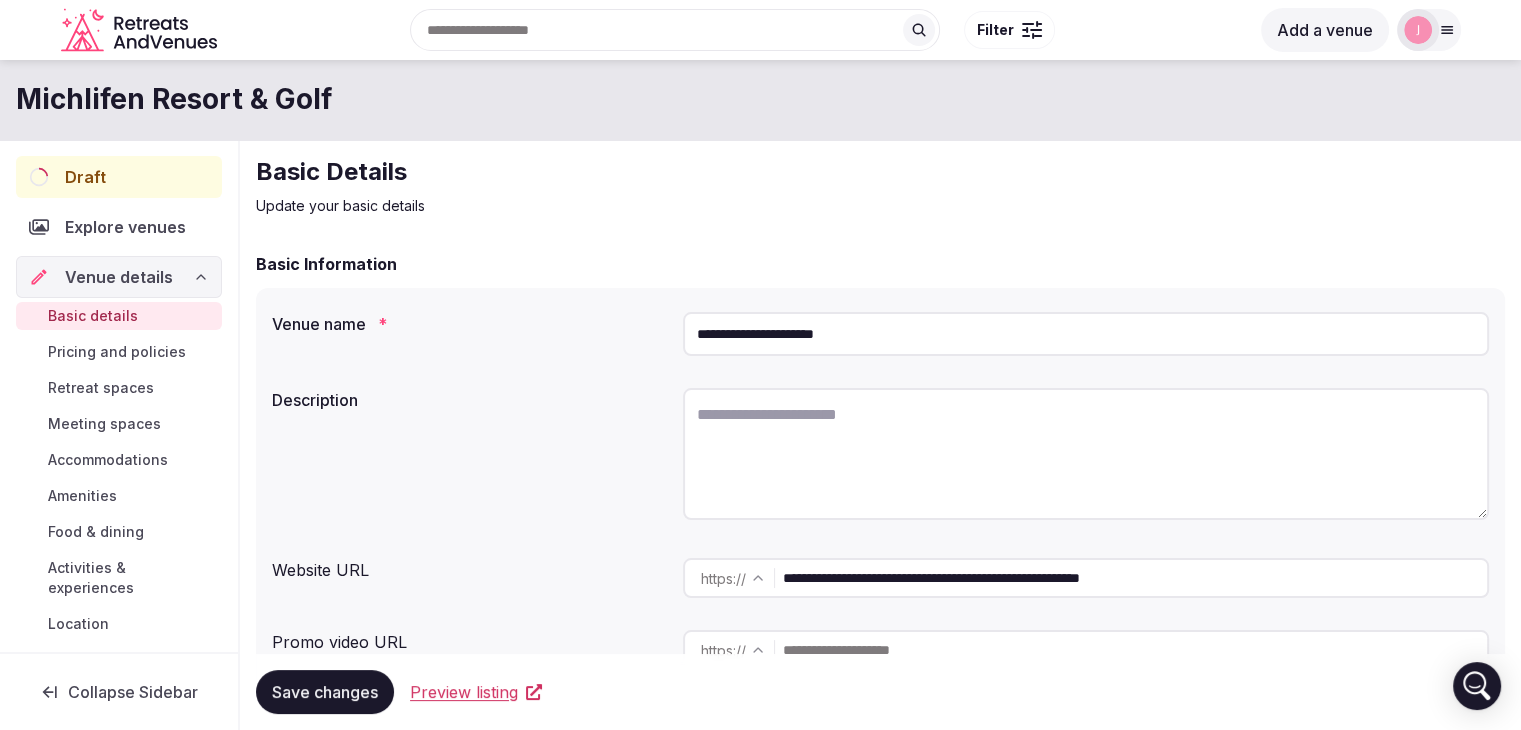 click on "**********" at bounding box center (1086, 334) 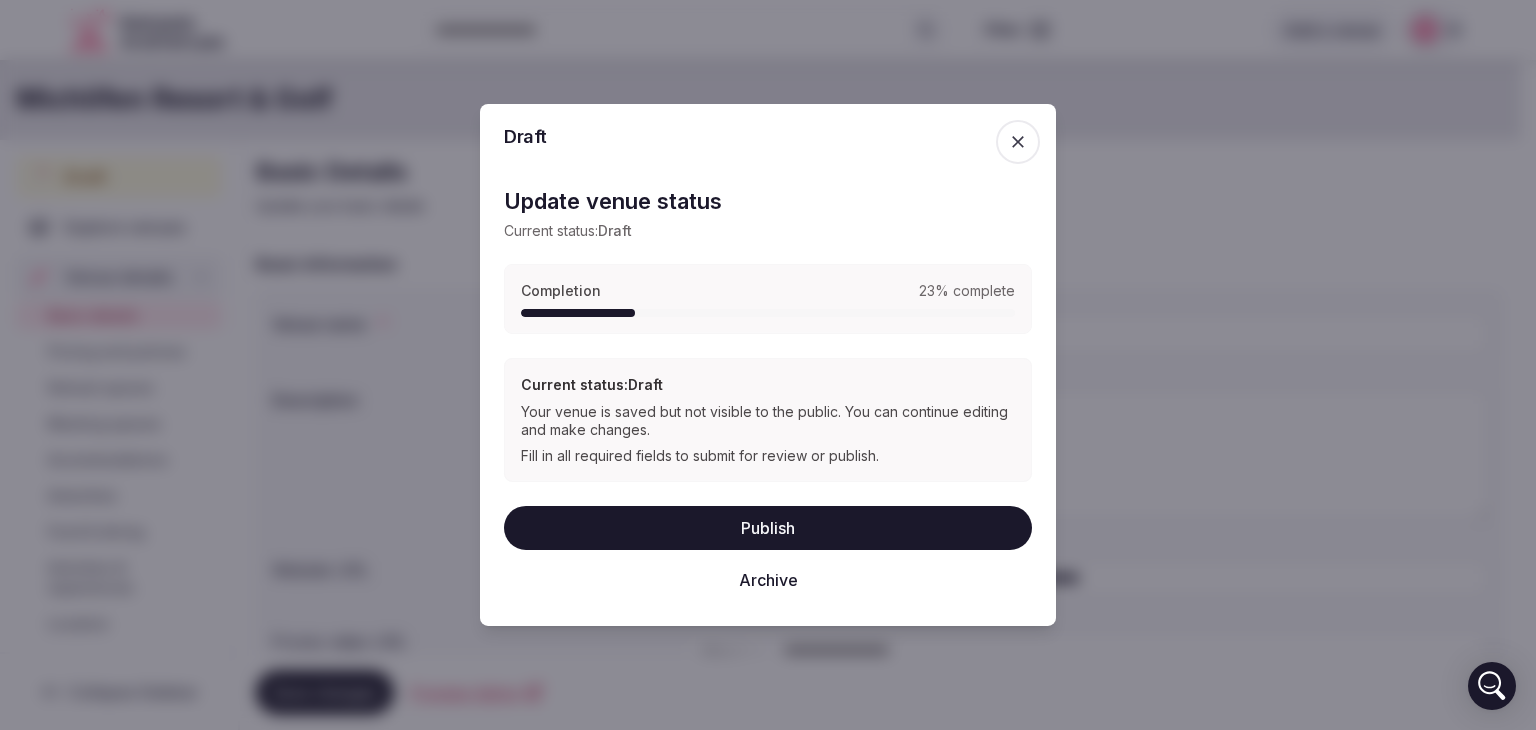 click 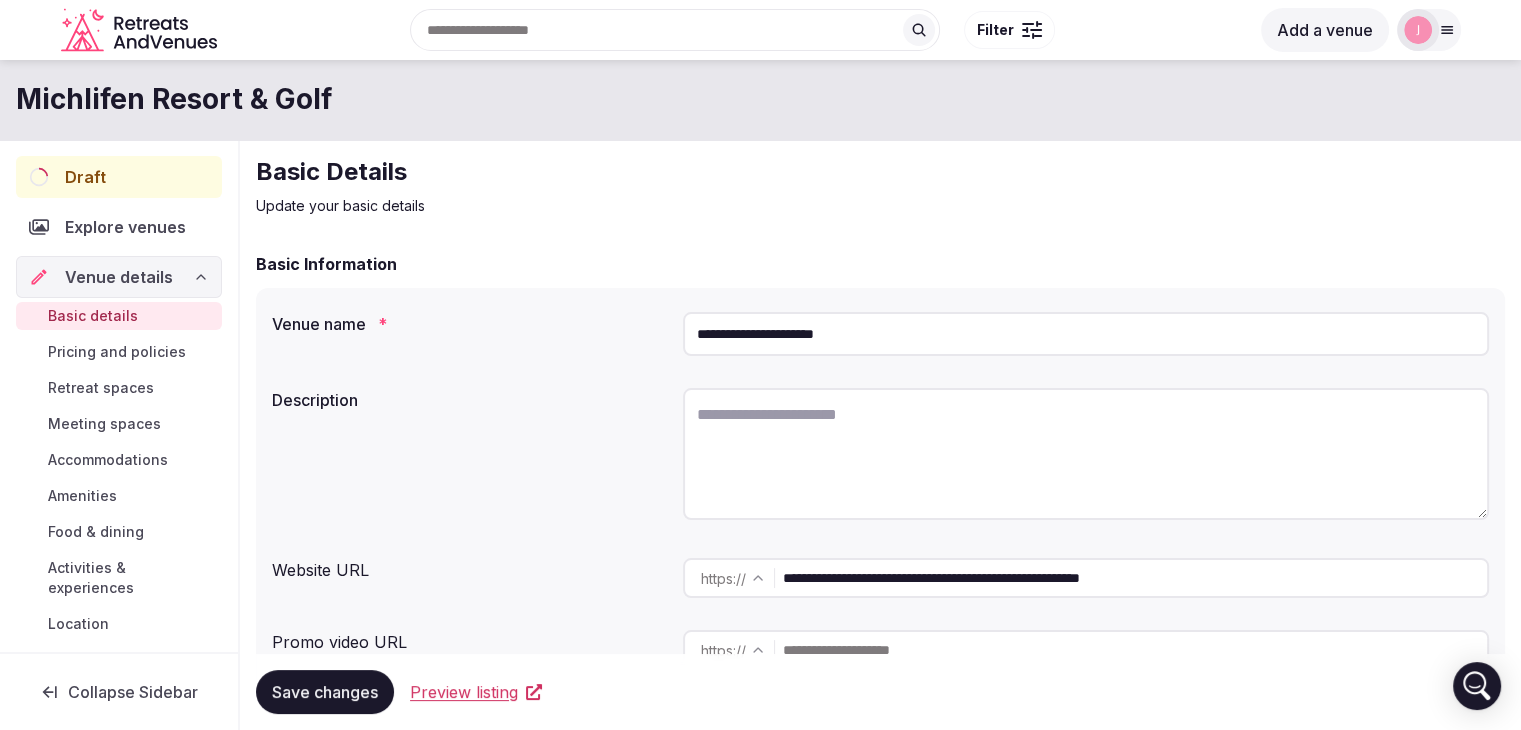 scroll, scrollTop: 261, scrollLeft: 0, axis: vertical 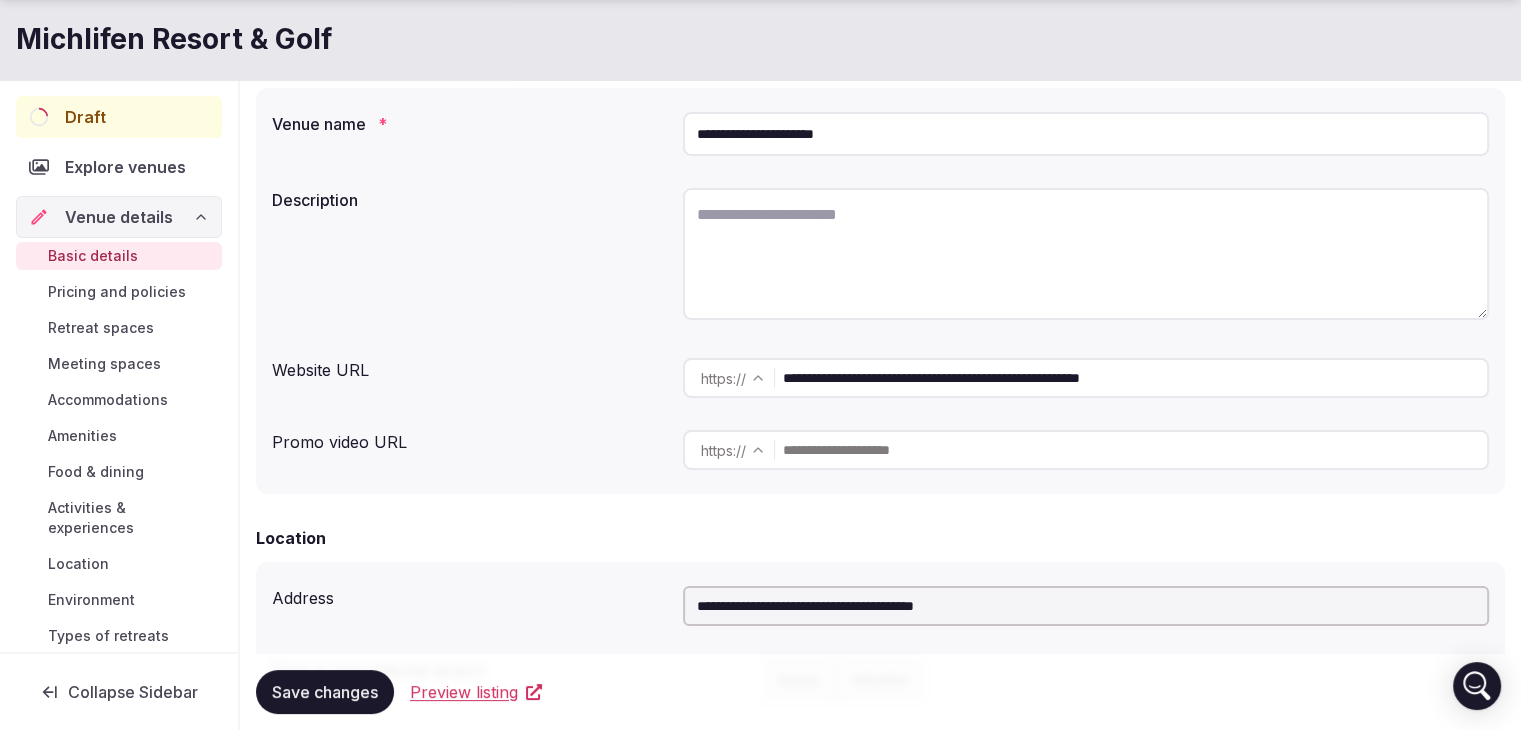 click on "**********" at bounding box center (1086, 134) 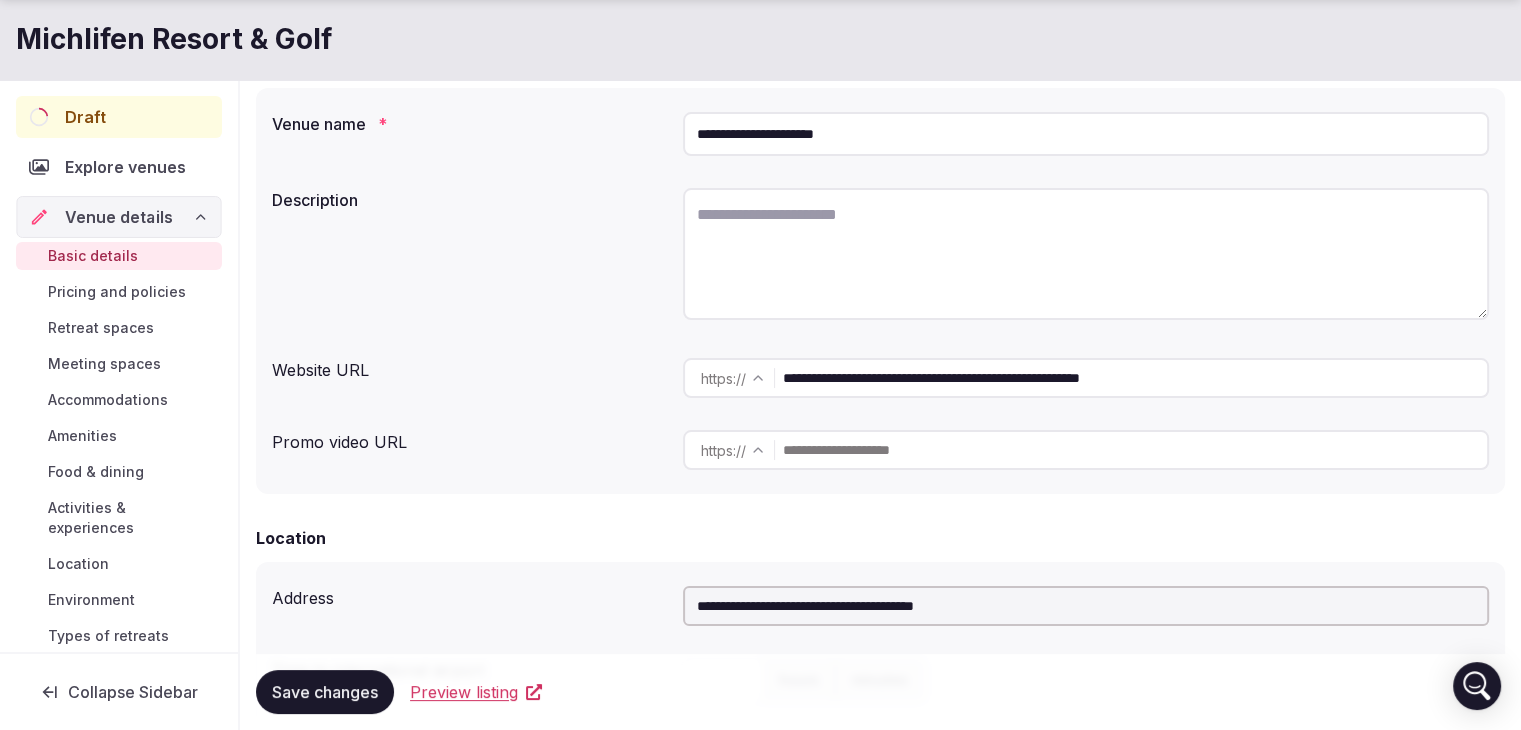 click on "Venue details" at bounding box center (119, 217) 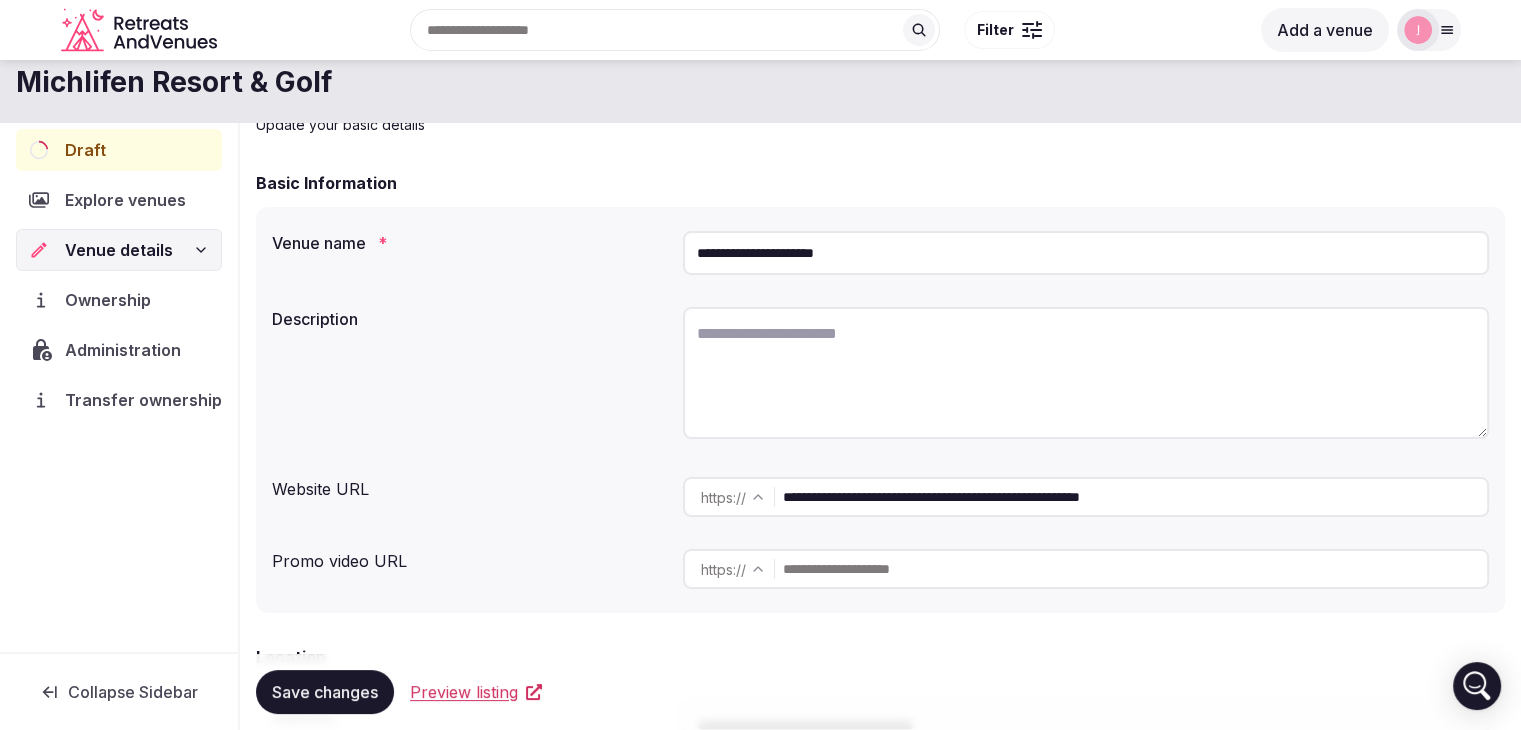 scroll, scrollTop: 0, scrollLeft: 0, axis: both 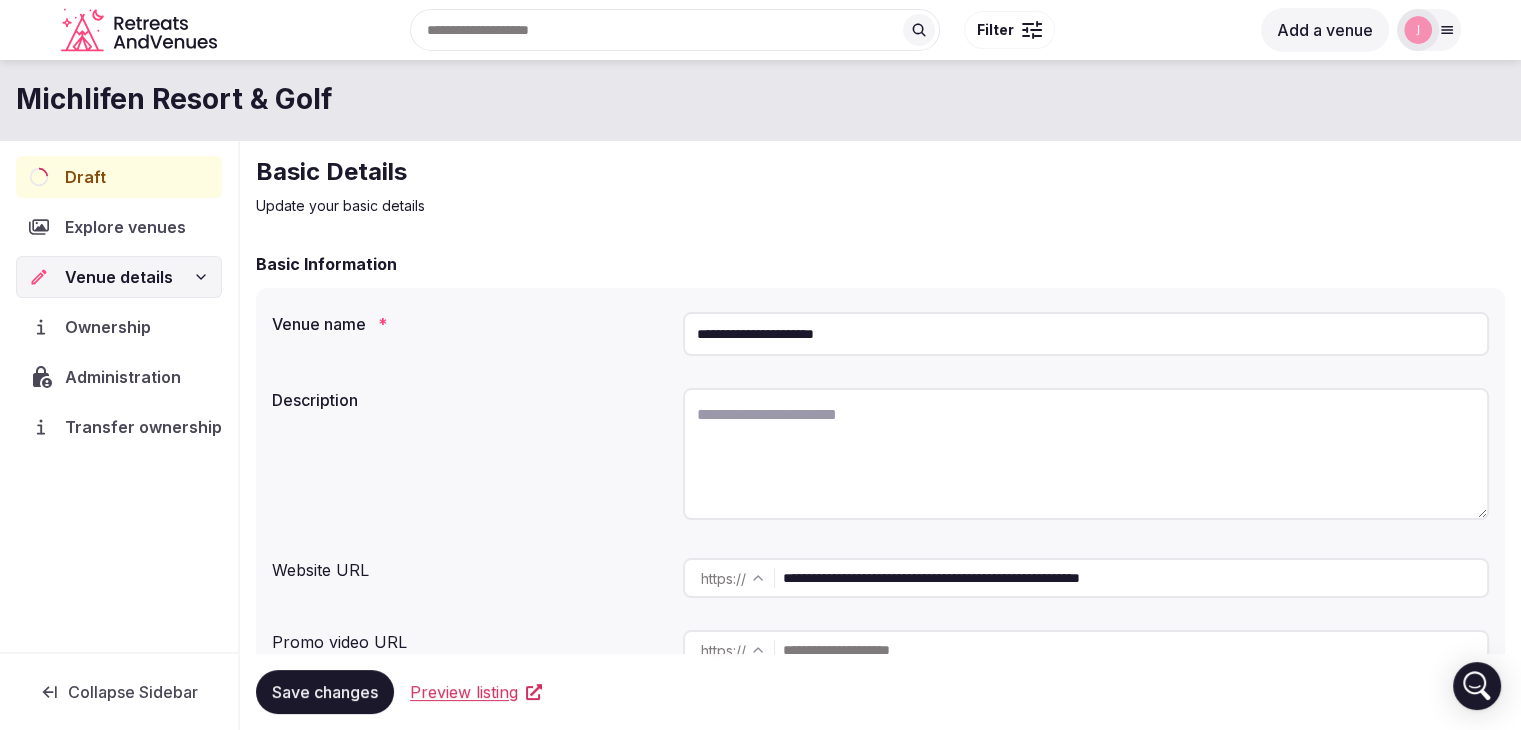 click on "Recent searches United Kingdom Search Popular Destinations Toscana, Italy Riviera Maya, Mexico Indonesia, Bali California, USA New York, USA Napa Valley, USA Beja, Portugal Canarias, Spain Filter" at bounding box center [737, 30] 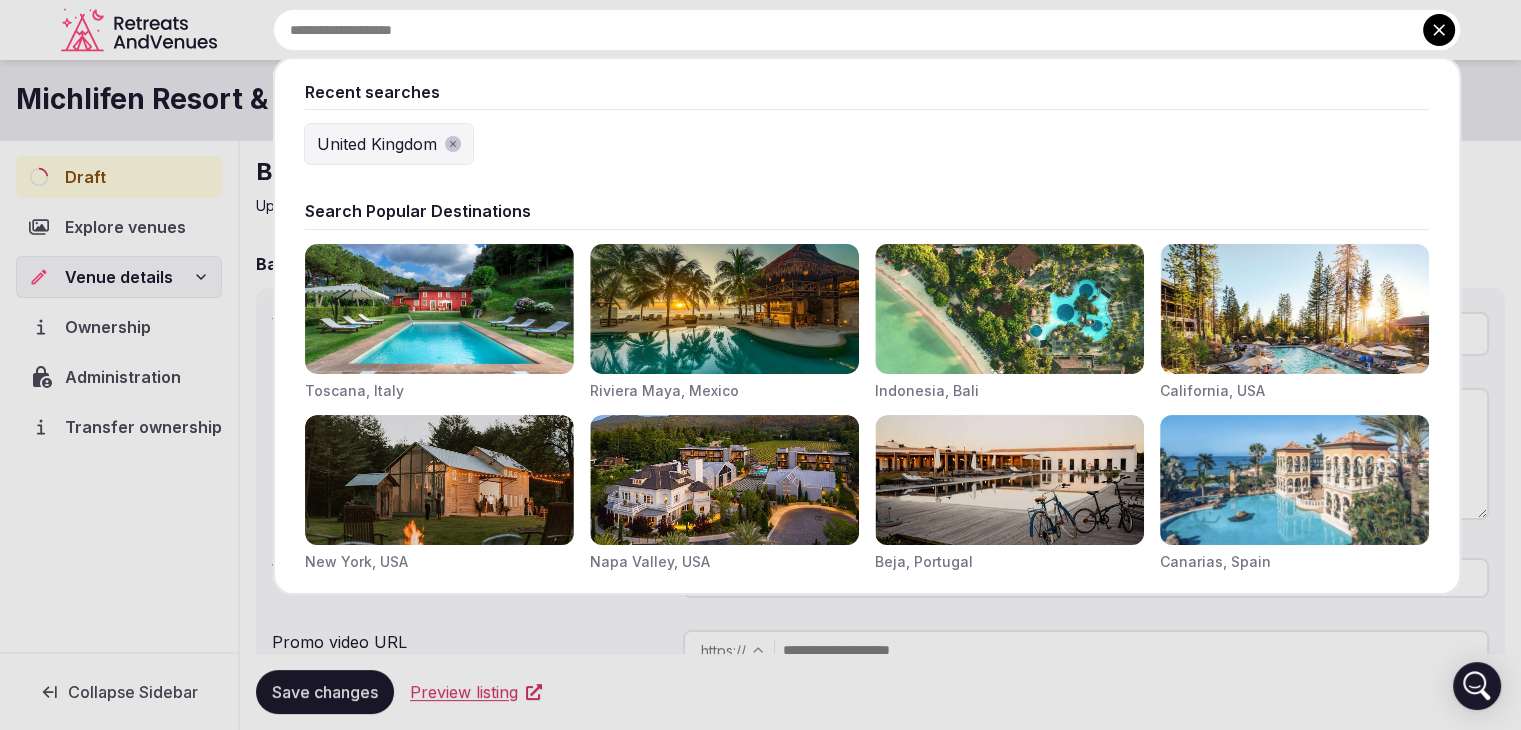 click at bounding box center [760, 365] 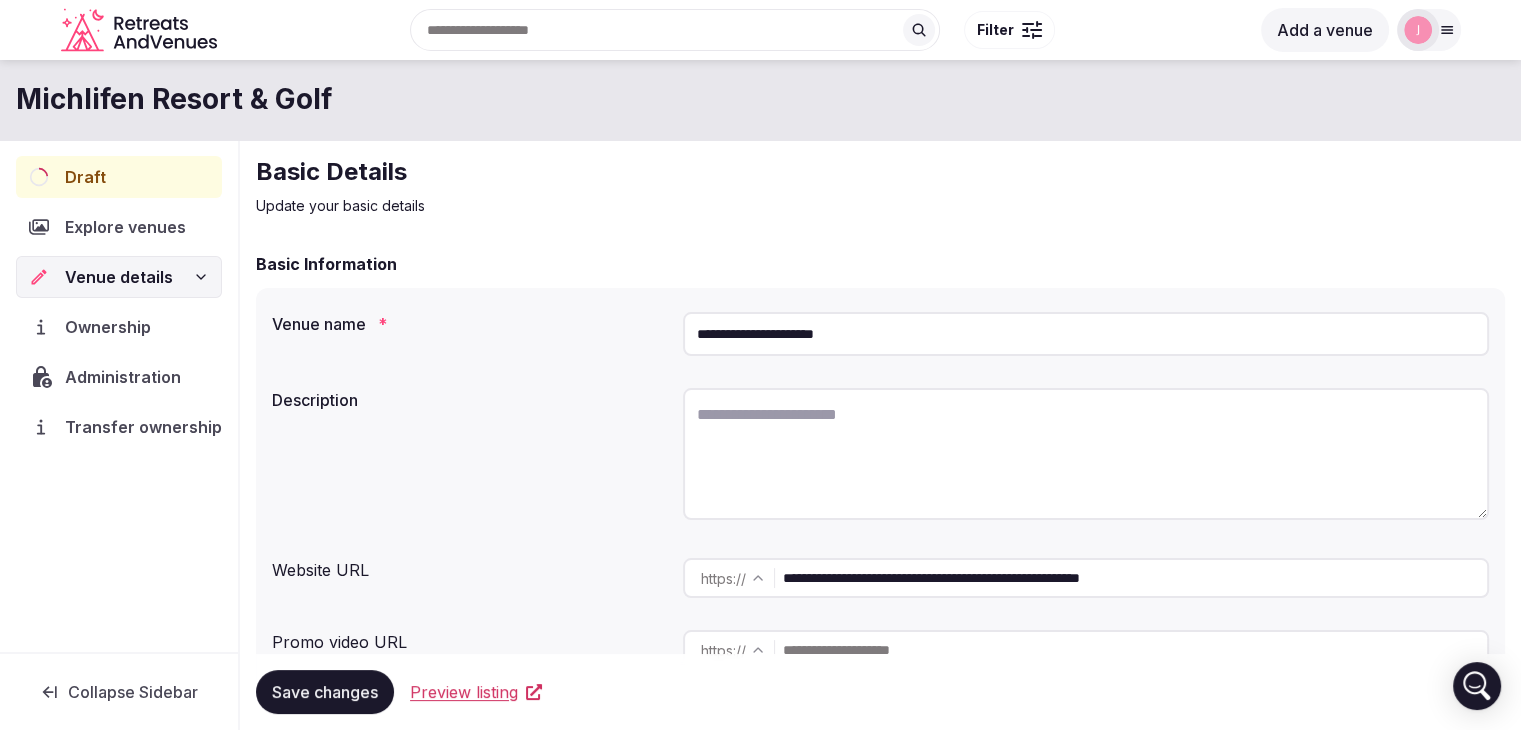click 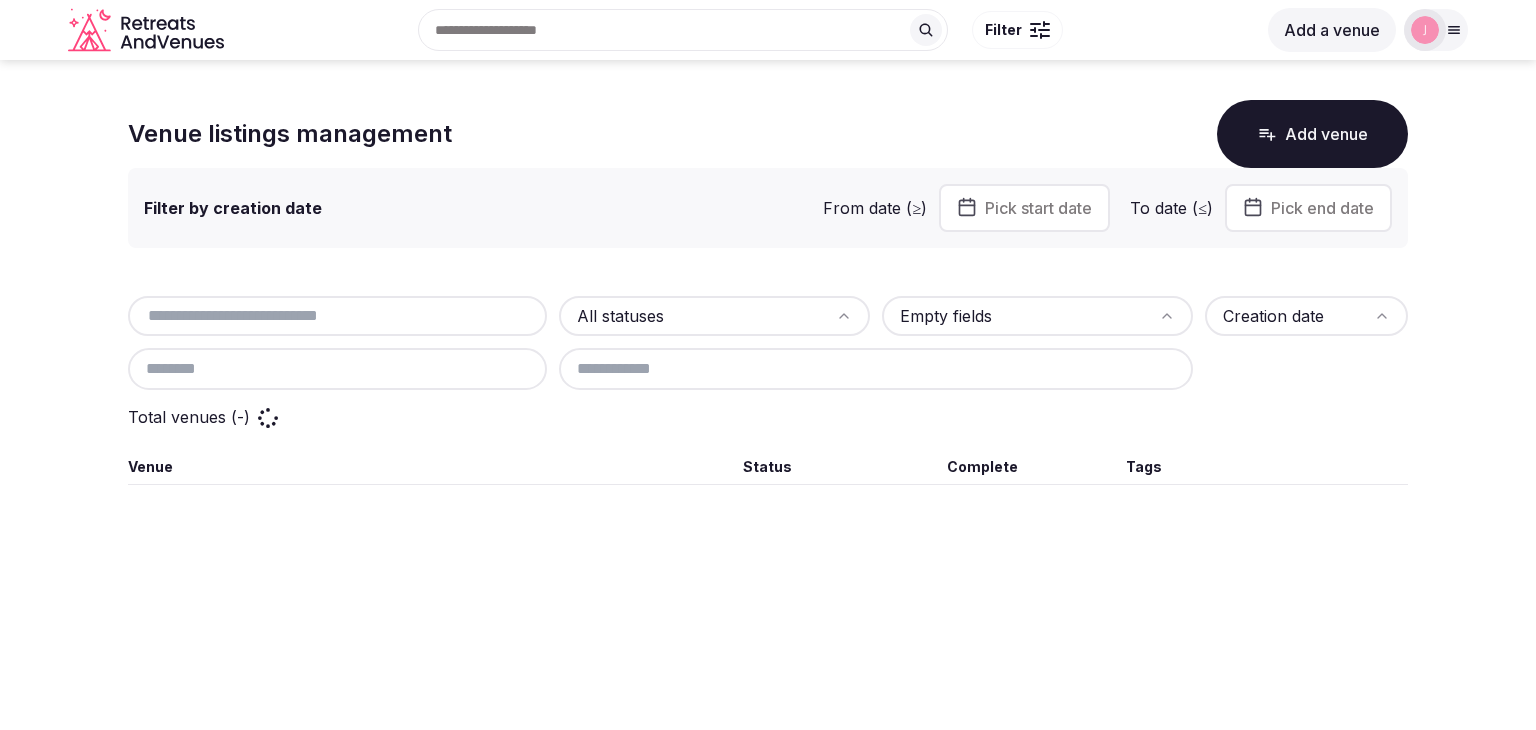 scroll, scrollTop: 0, scrollLeft: 0, axis: both 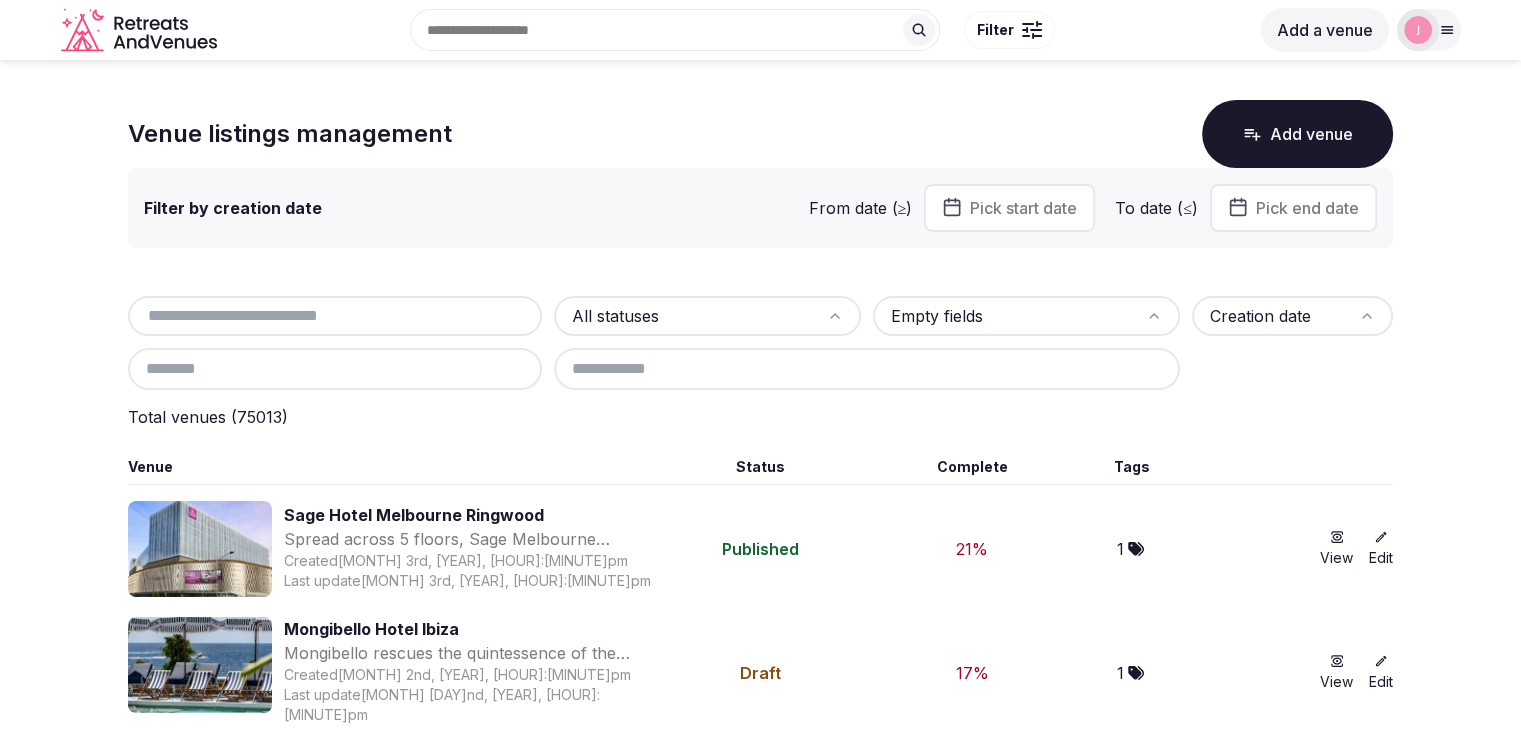 click at bounding box center (335, 316) 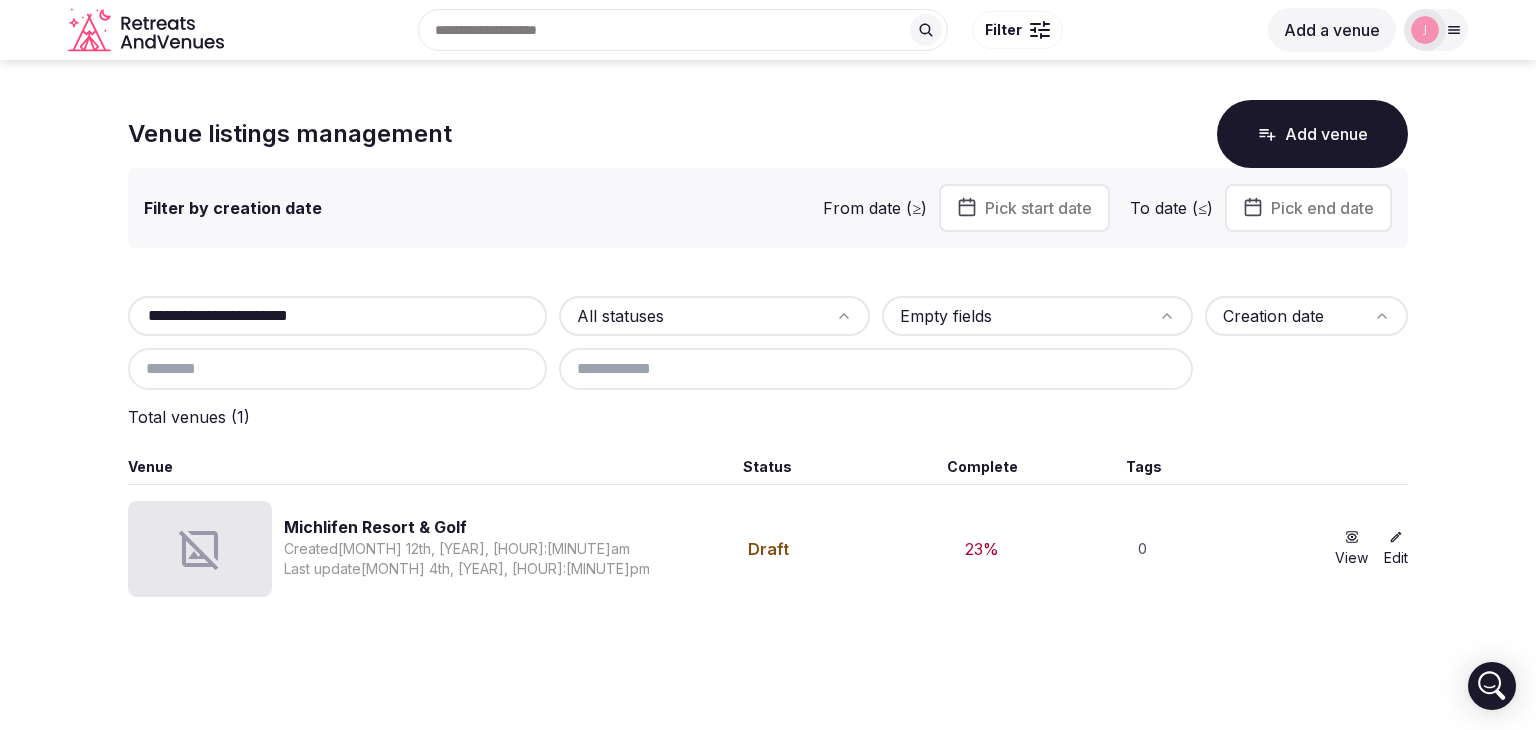 drag, startPoint x: 230, startPoint y: 309, endPoint x: 98, endPoint y: 314, distance: 132.09467 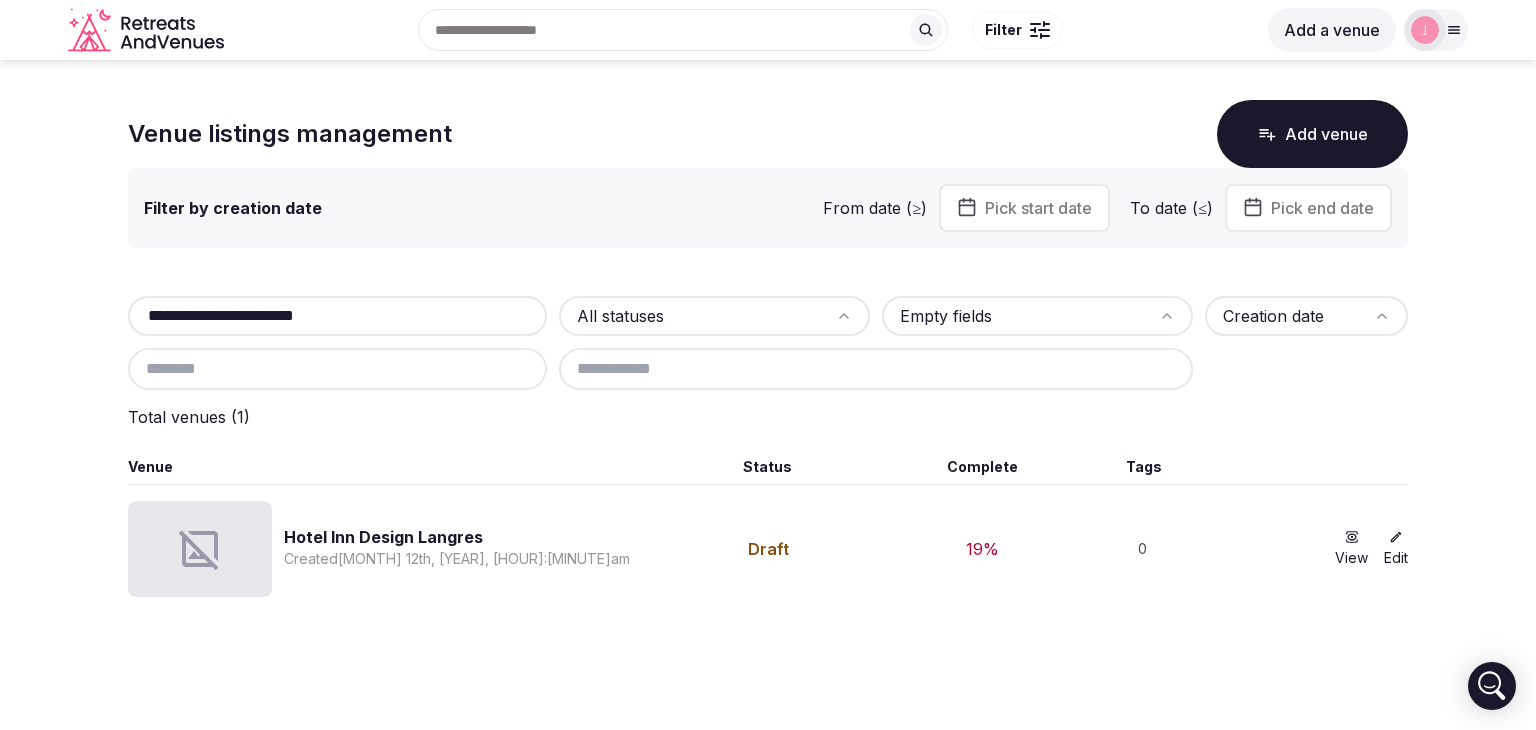 type on "**********" 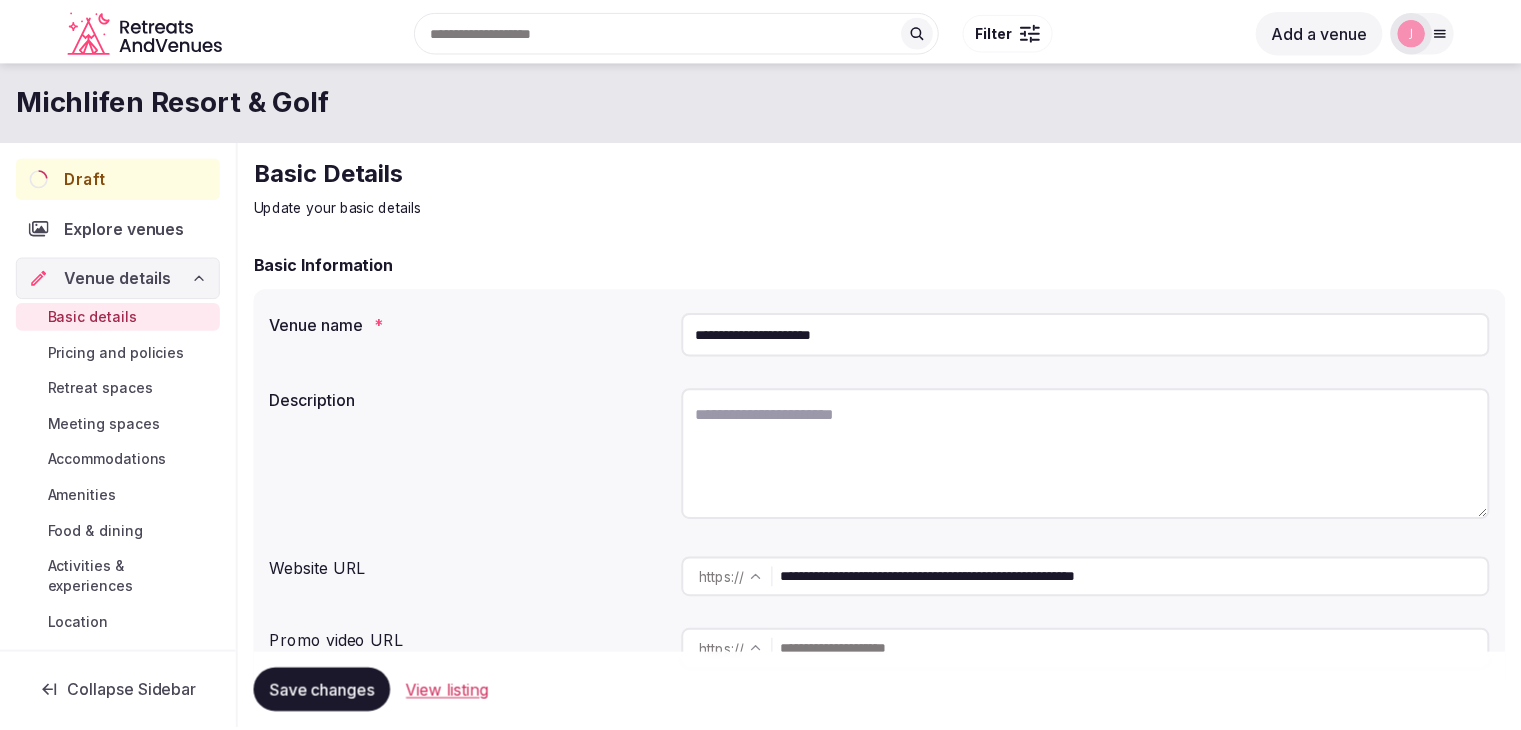 scroll, scrollTop: 0, scrollLeft: 0, axis: both 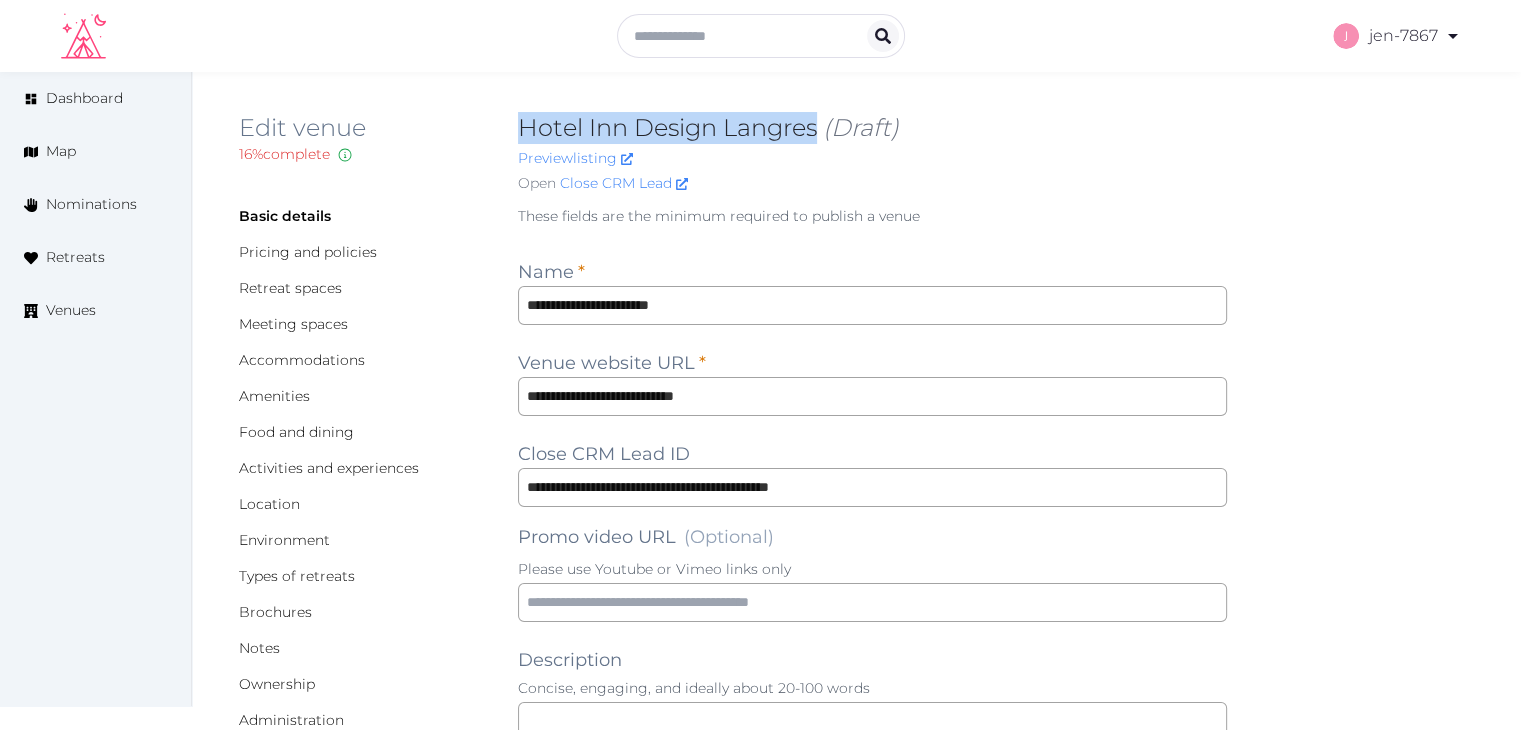 drag, startPoint x: 816, startPoint y: 126, endPoint x: 518, endPoint y: 116, distance: 298.16772 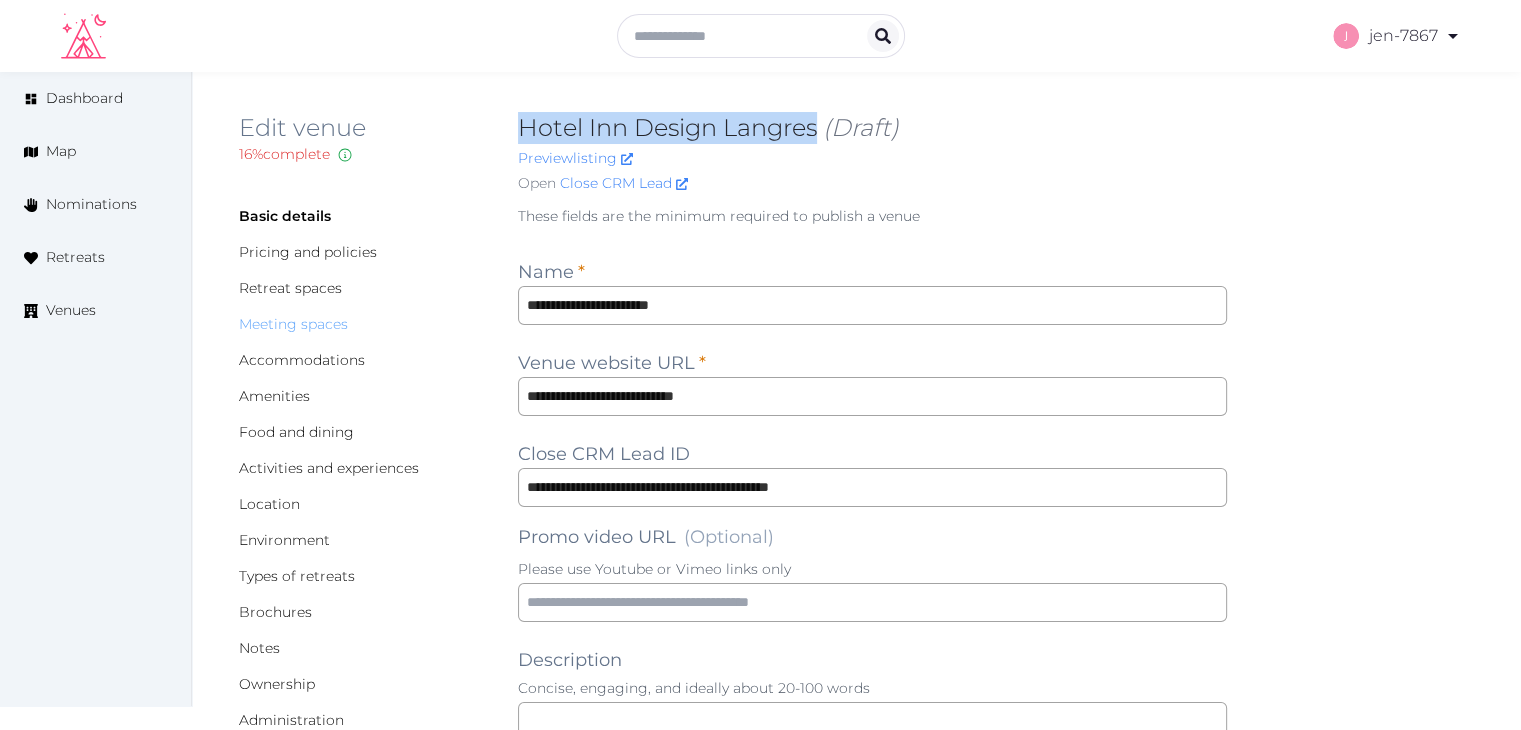 click on "Meeting spaces" at bounding box center (293, 324) 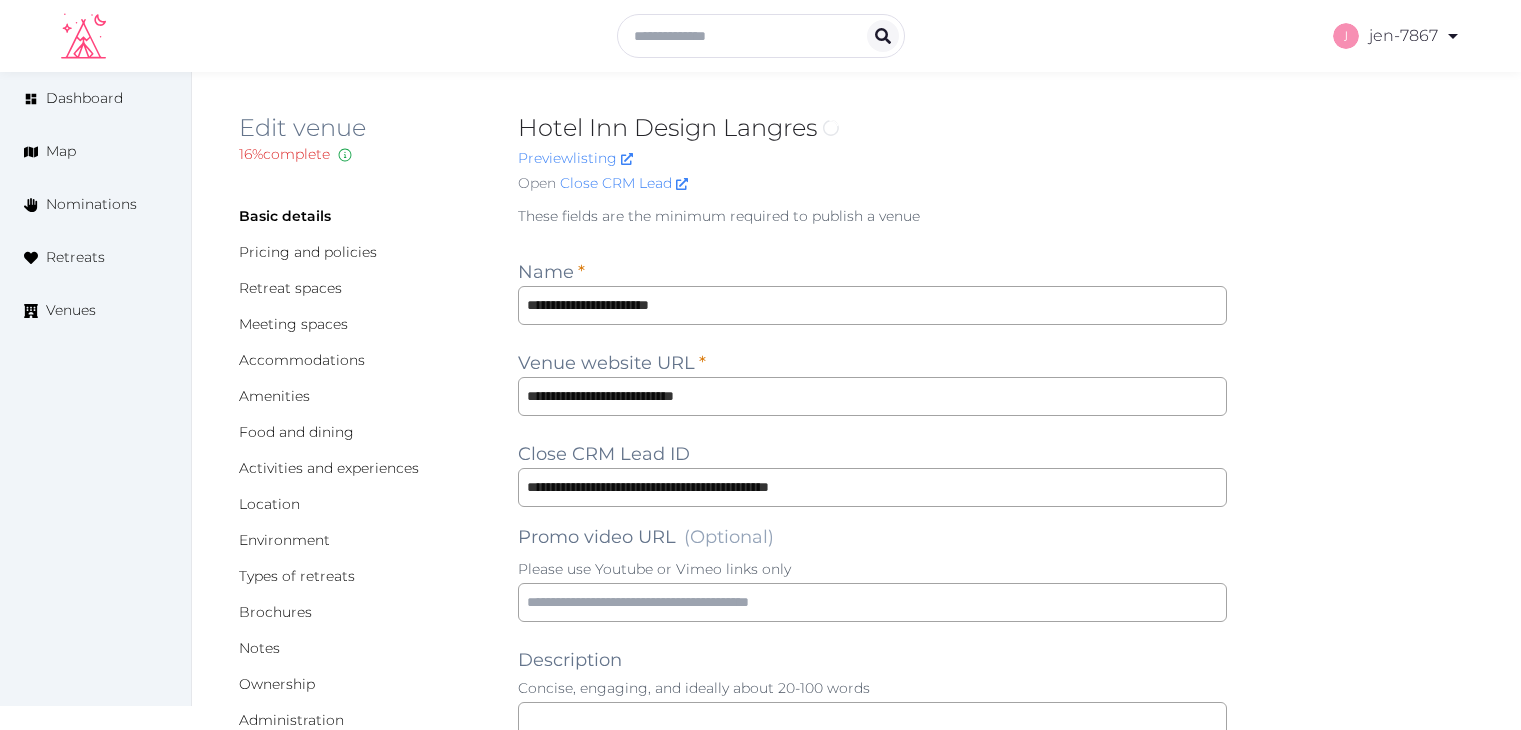 scroll, scrollTop: 0, scrollLeft: 0, axis: both 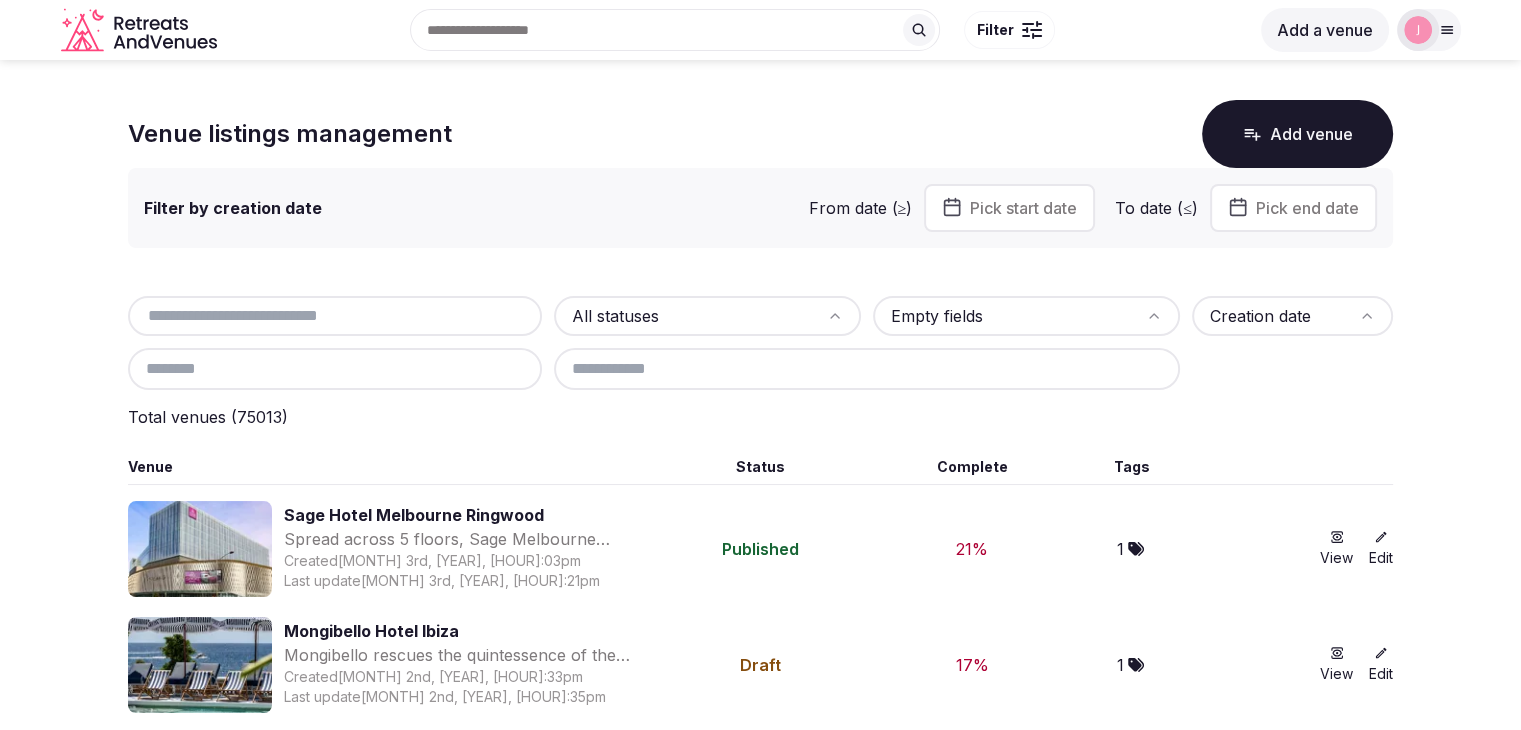 click at bounding box center [335, 316] 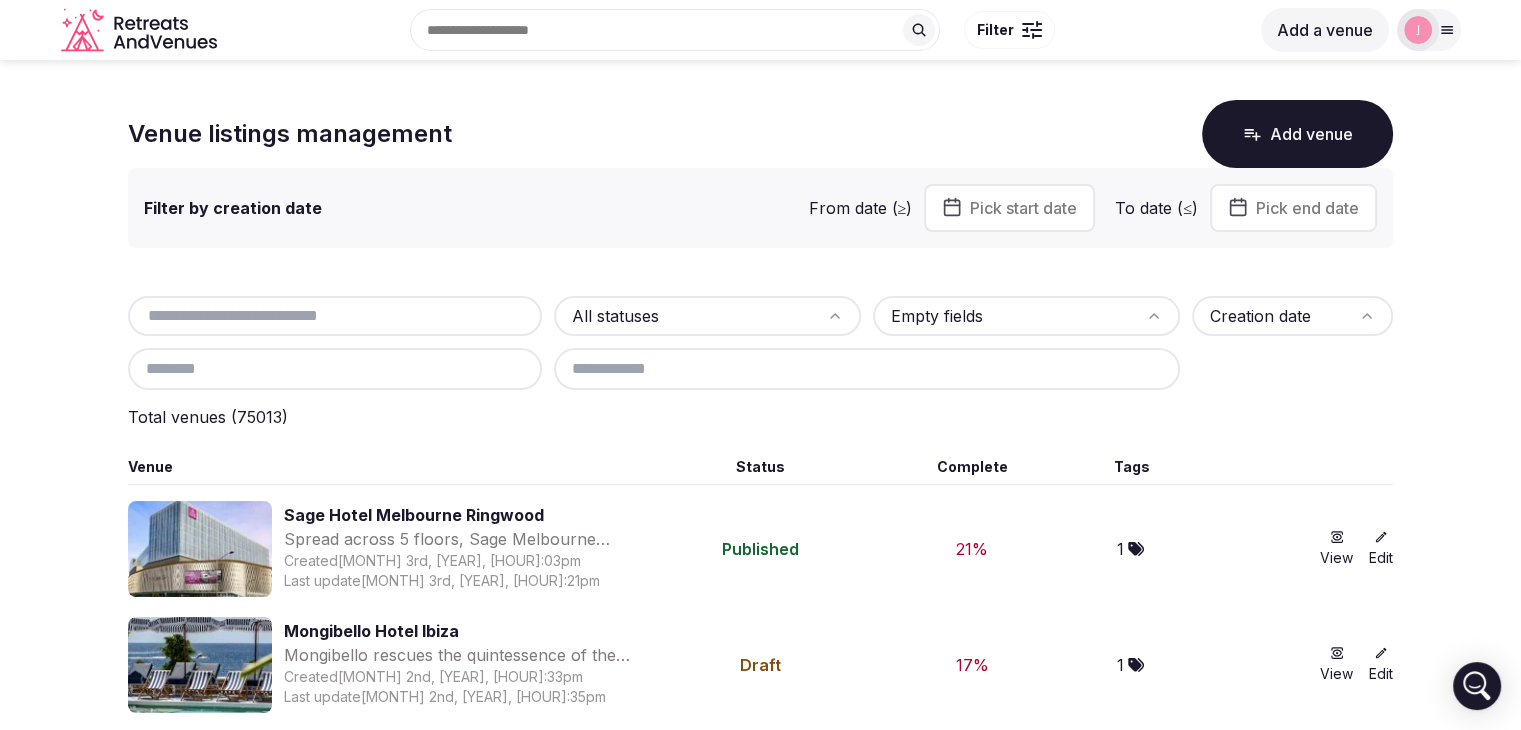 click at bounding box center [335, 316] 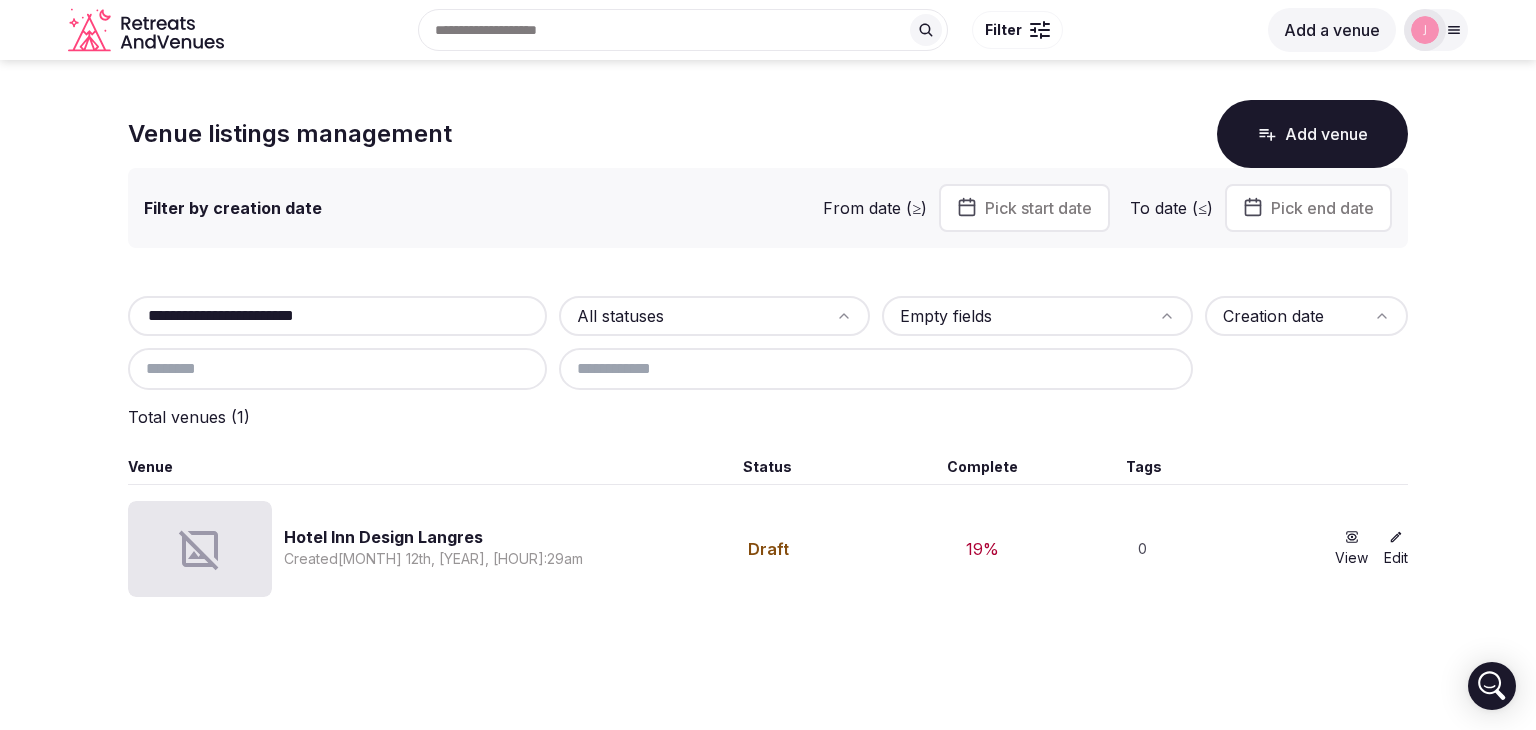 type on "**********" 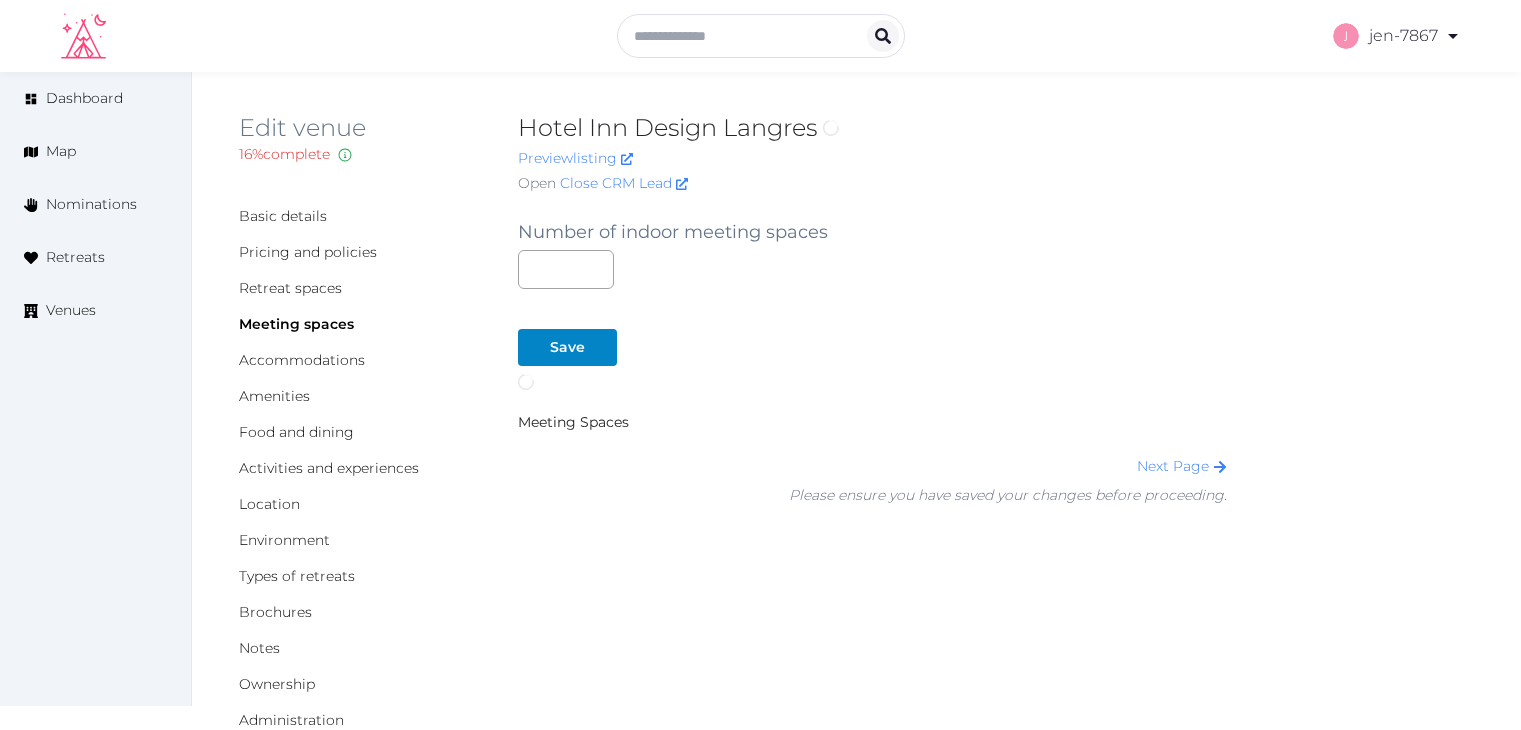 scroll, scrollTop: 0, scrollLeft: 0, axis: both 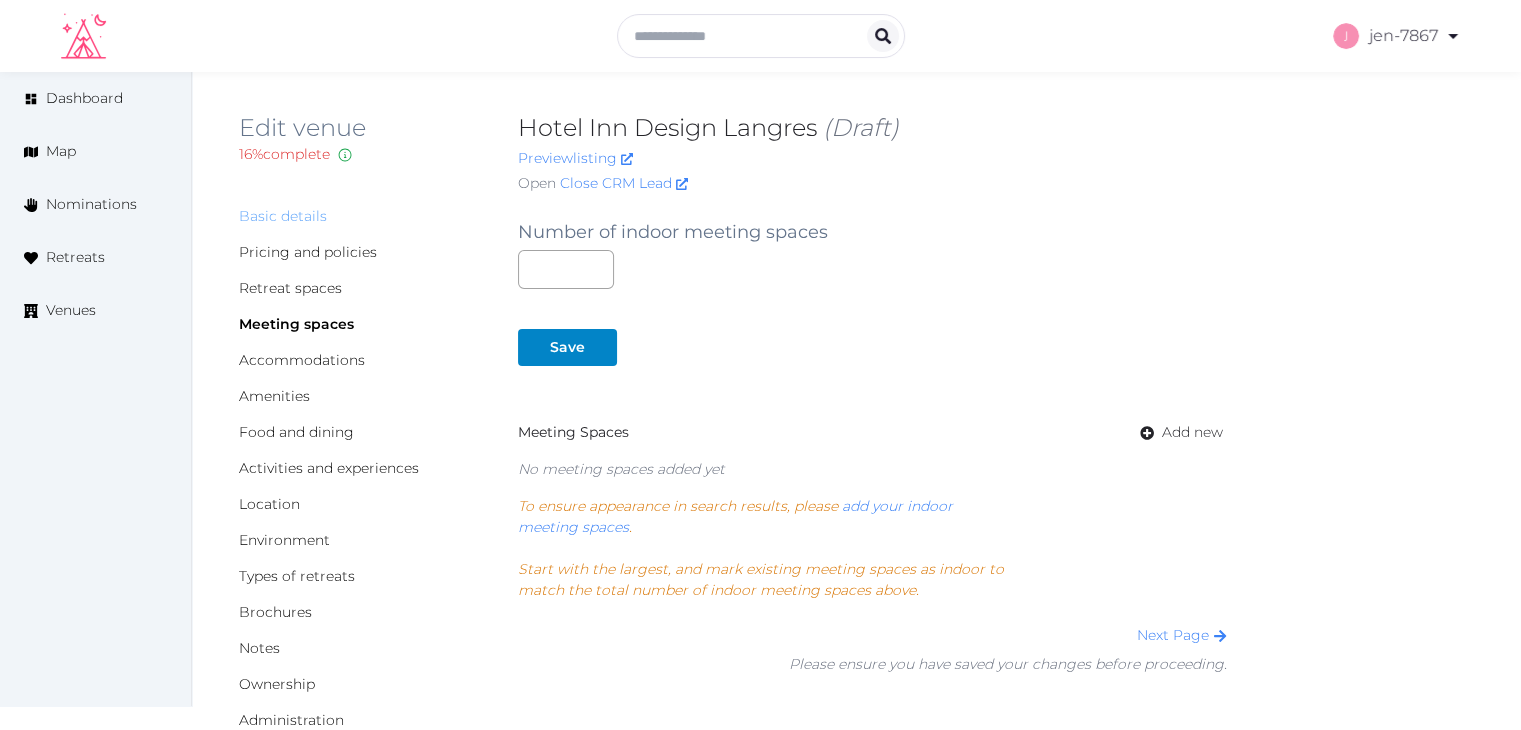 click on "Basic details" at bounding box center [283, 216] 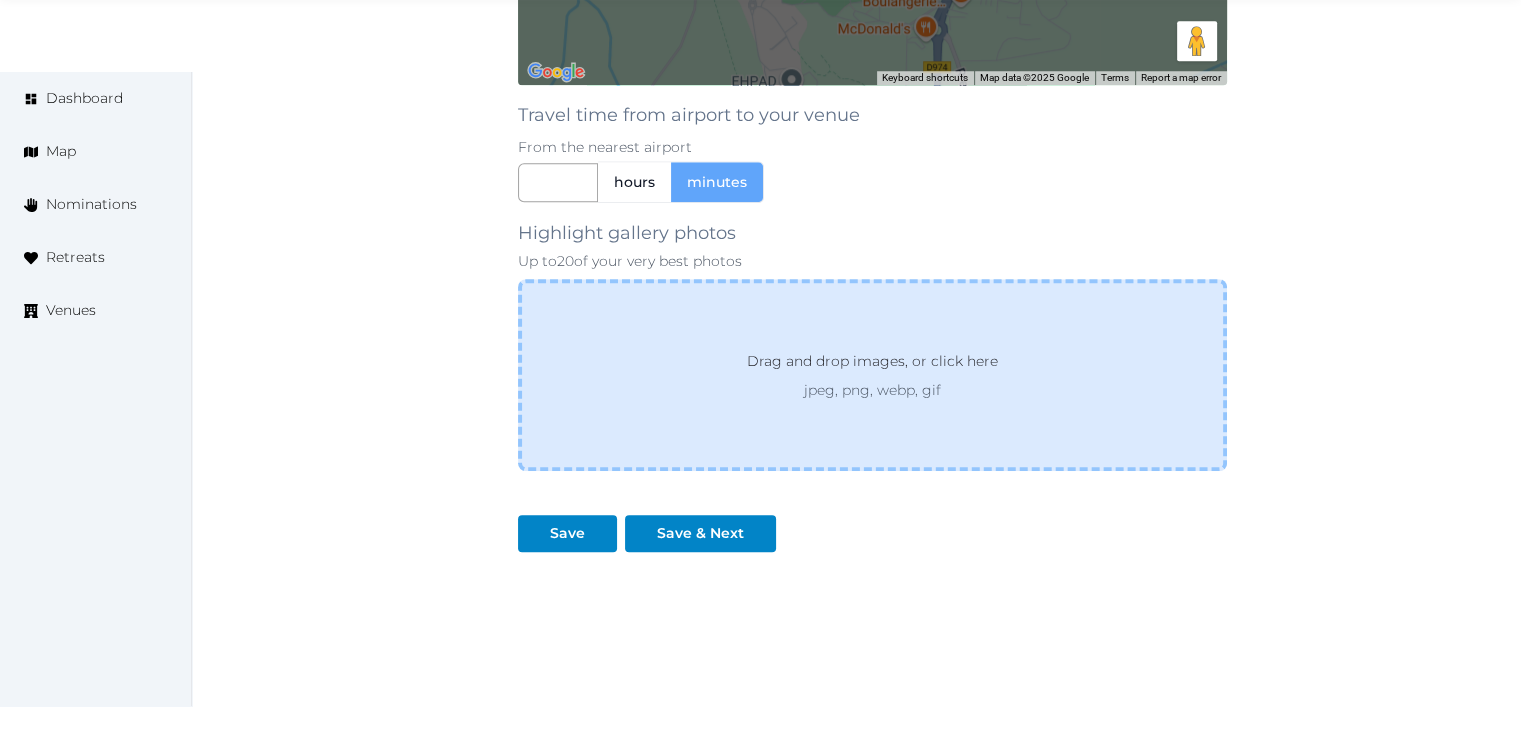 scroll, scrollTop: 1874, scrollLeft: 0, axis: vertical 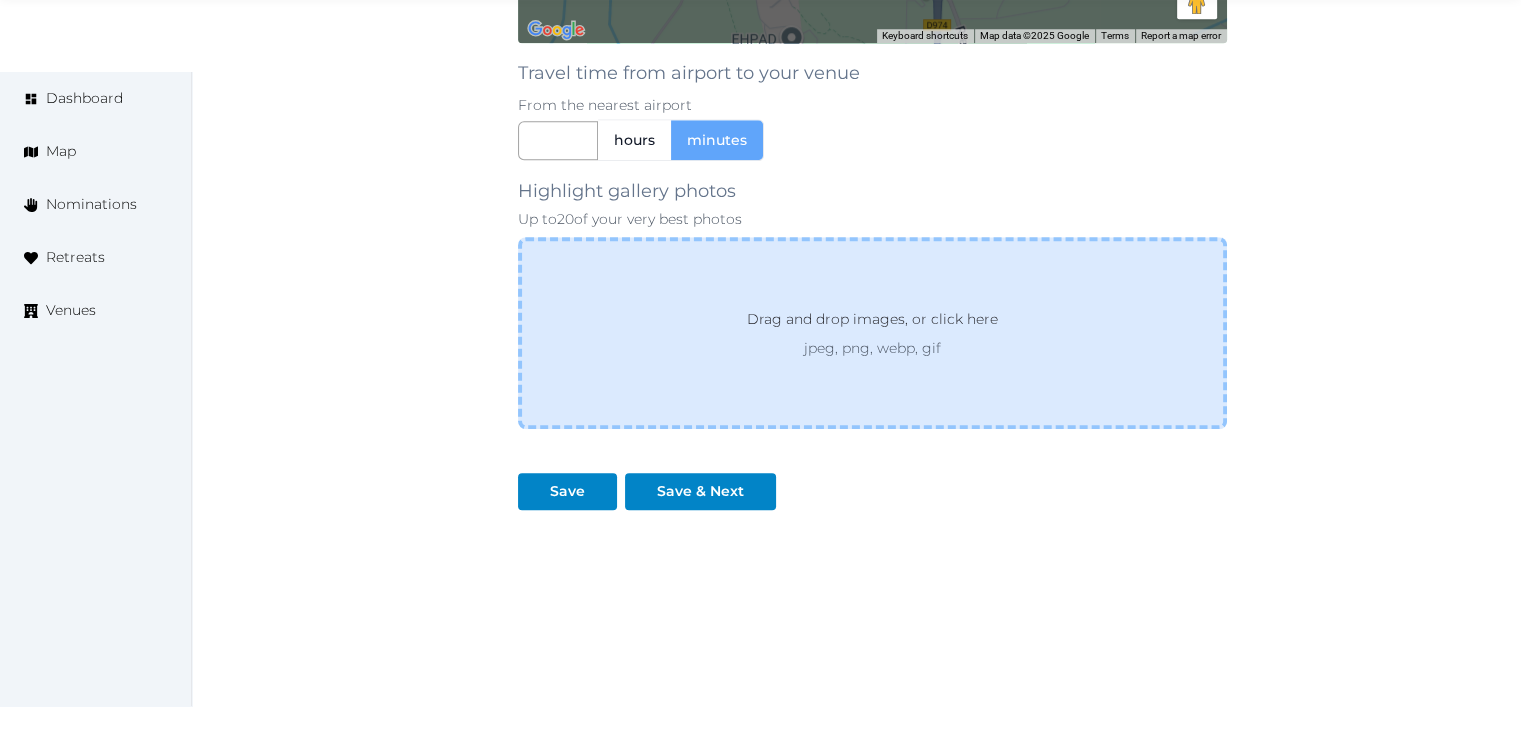 click on "Drag and drop images, or click here" at bounding box center [872, 323] 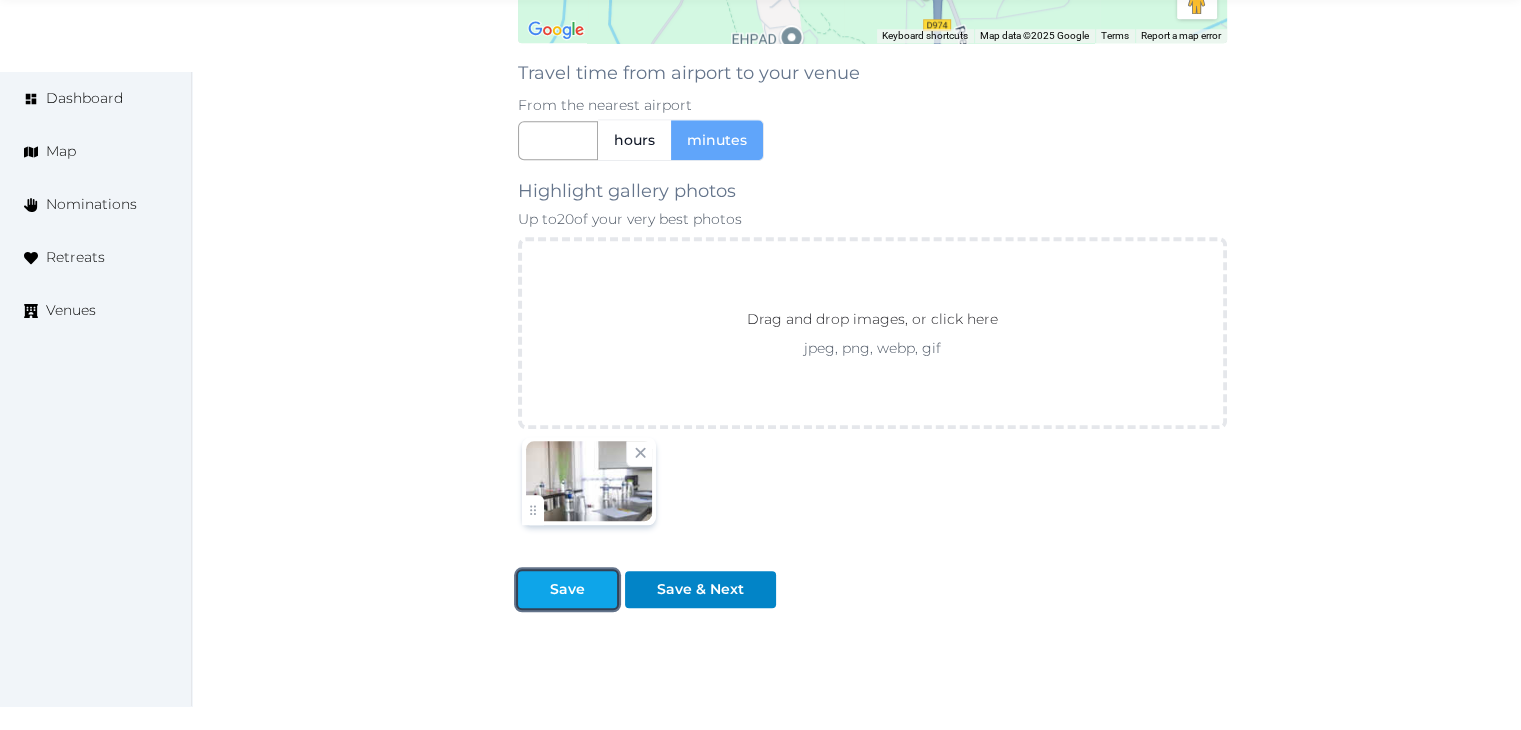 click on "Save" at bounding box center (567, 589) 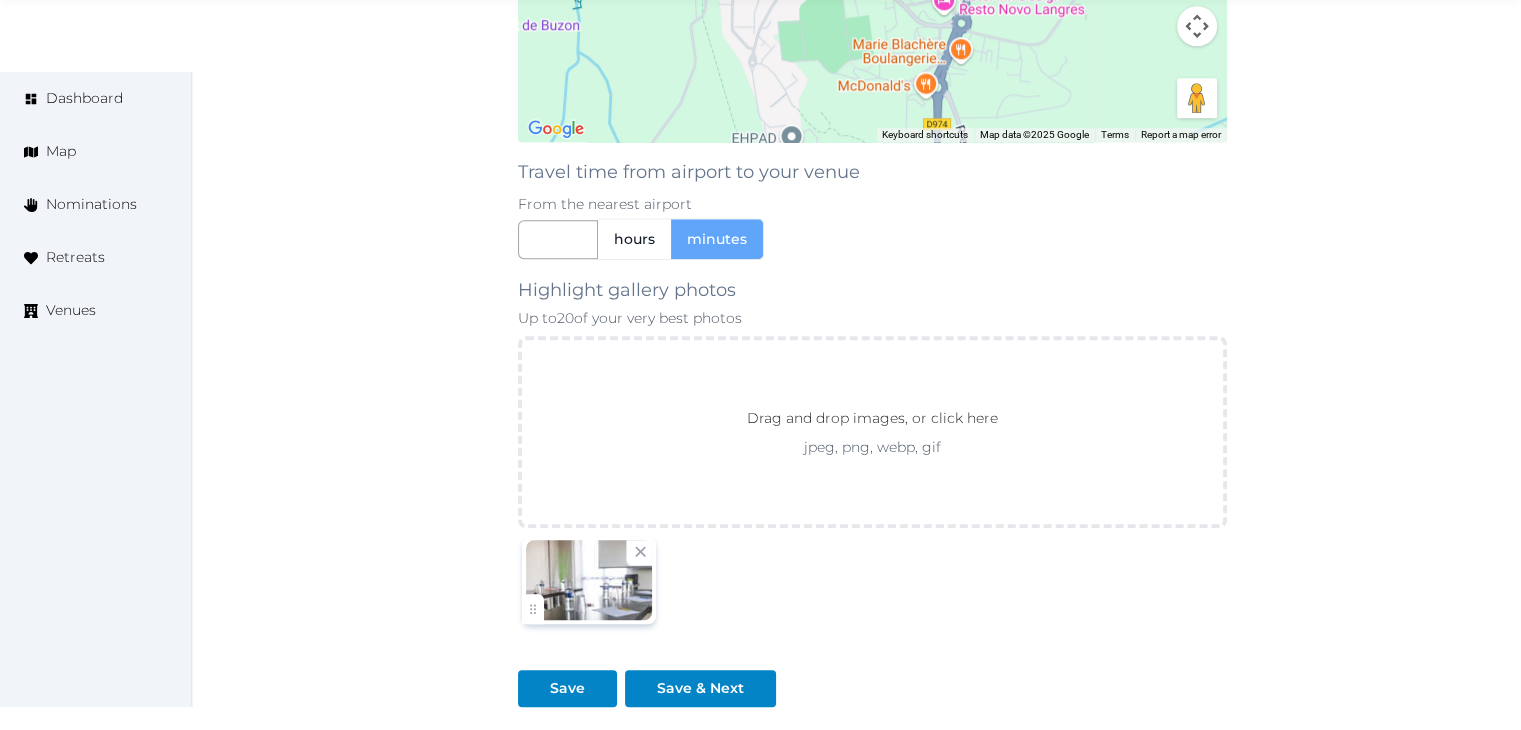 scroll, scrollTop: 1972, scrollLeft: 0, axis: vertical 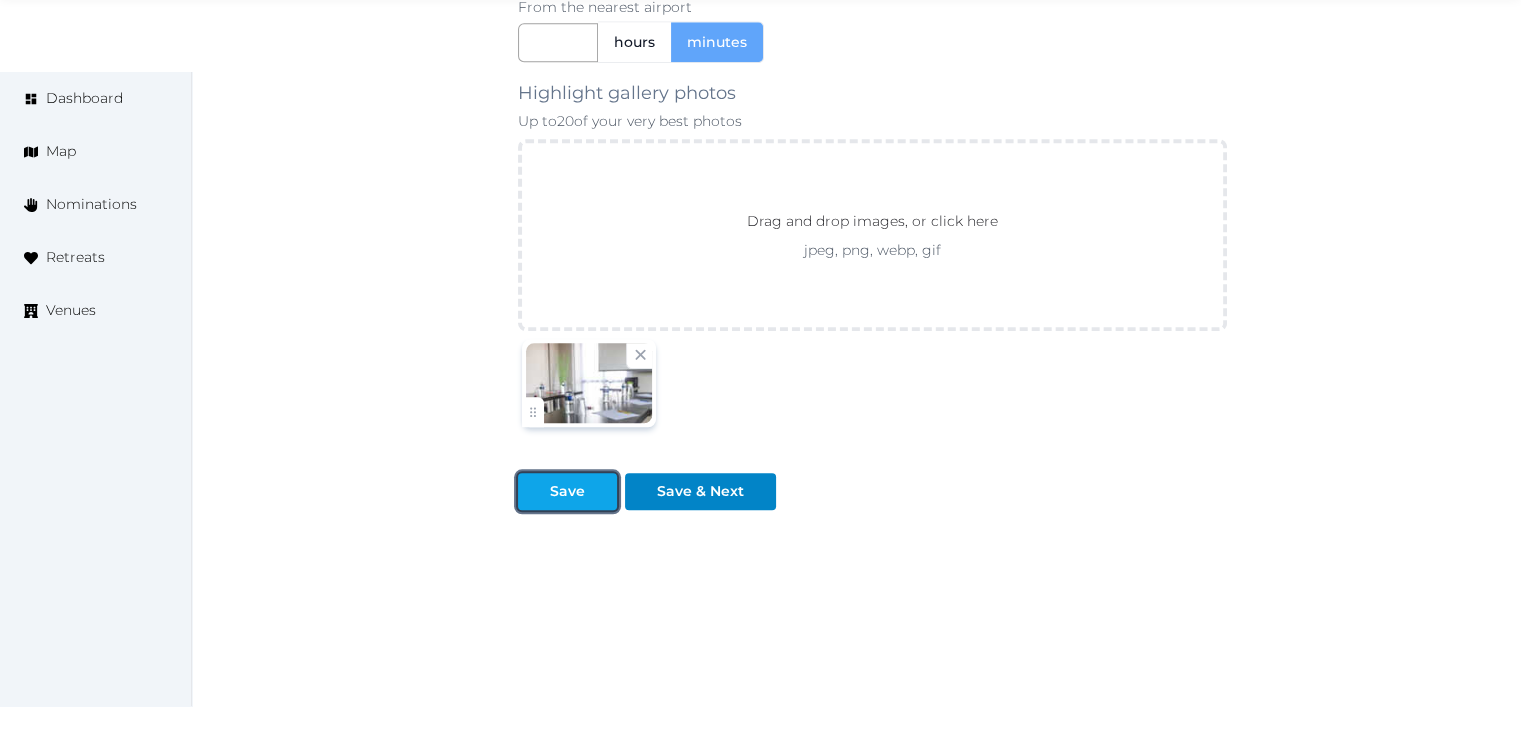 click on "Save" at bounding box center (567, 491) 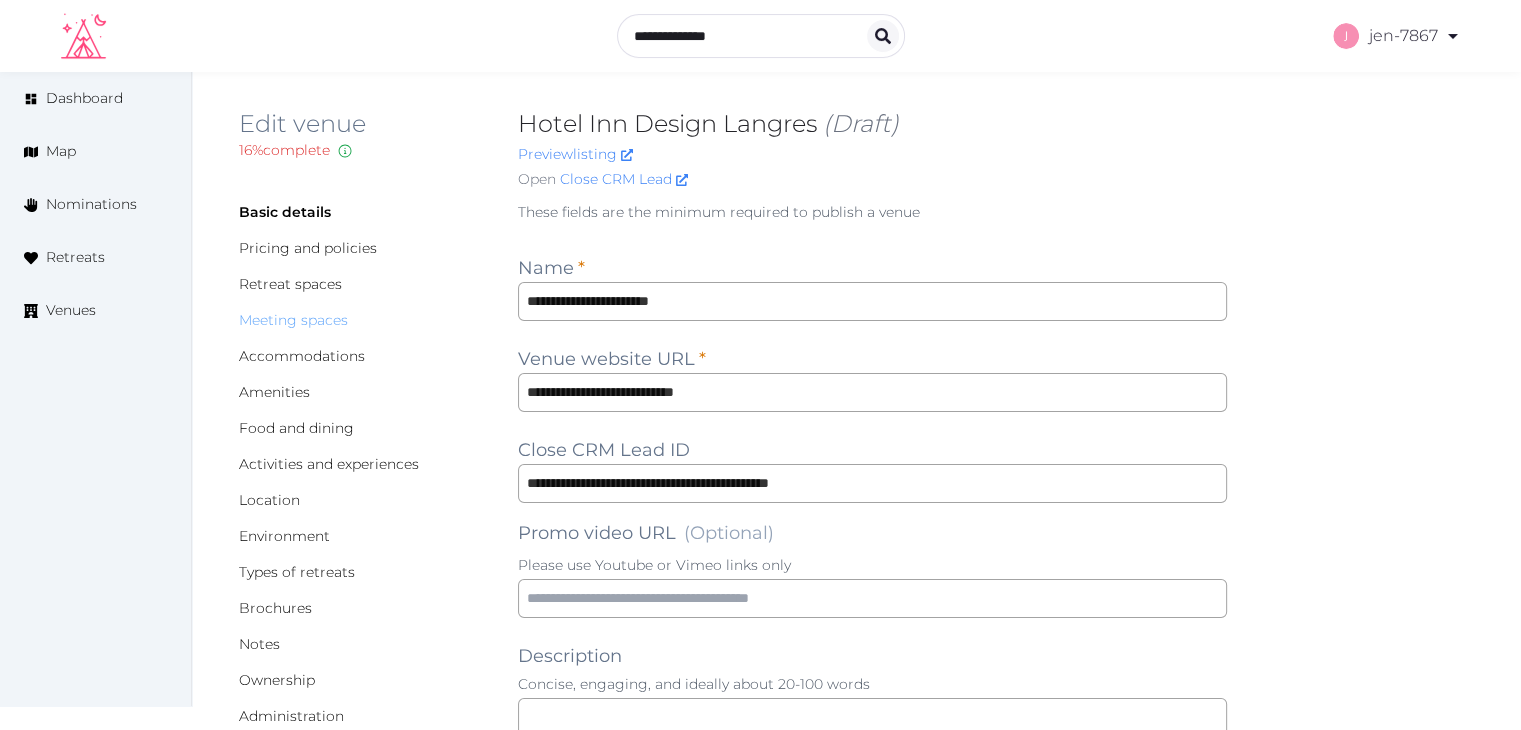 scroll, scrollTop: 0, scrollLeft: 0, axis: both 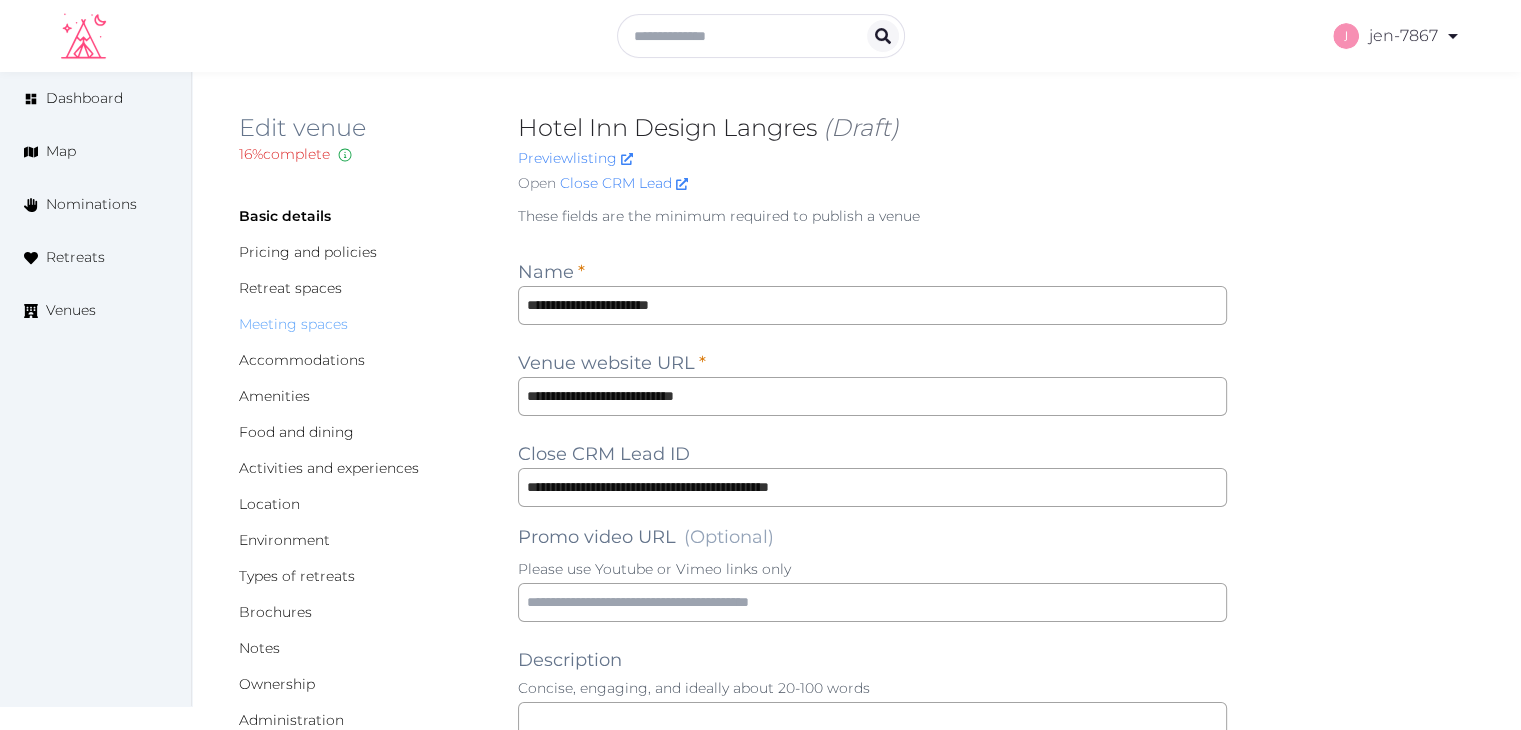 click on "Meeting spaces" at bounding box center [293, 324] 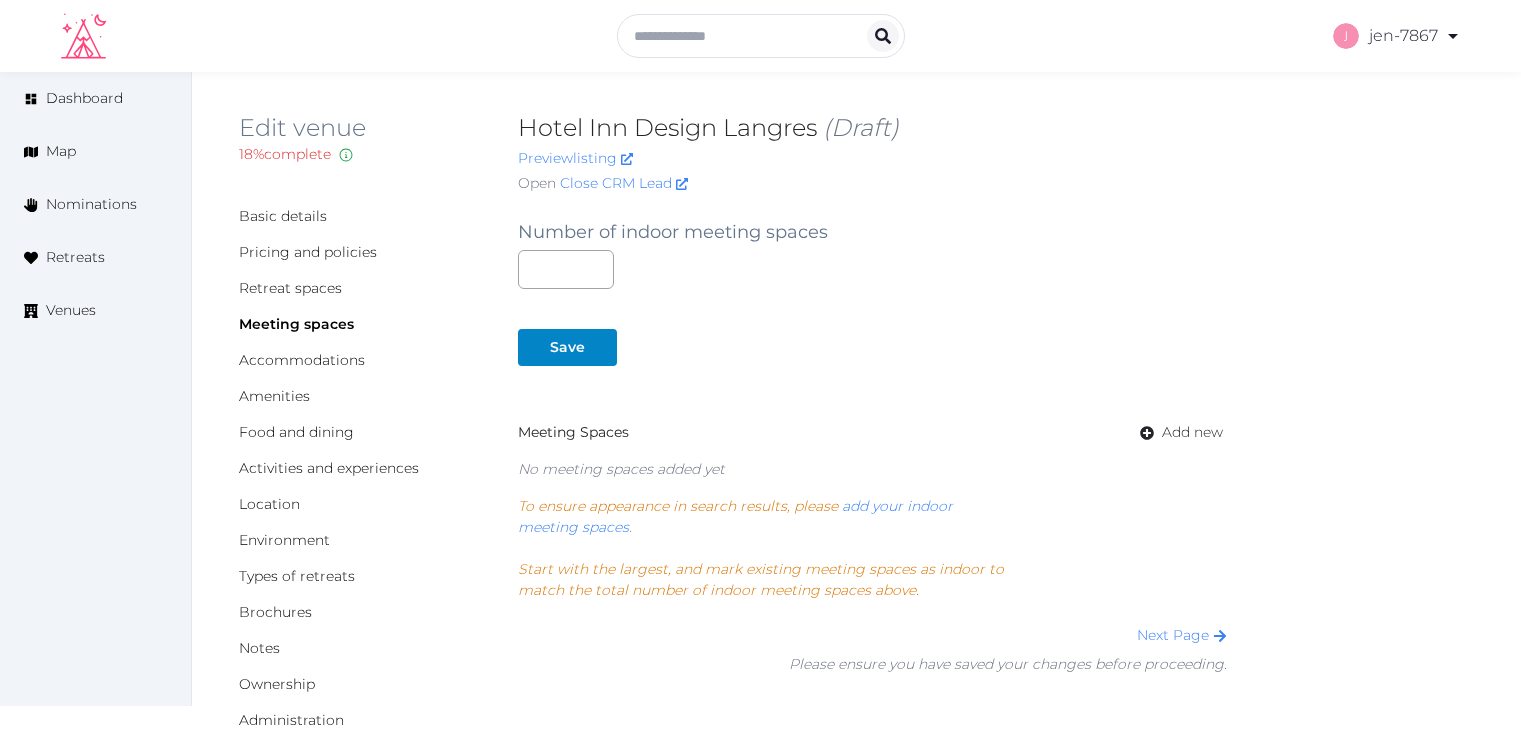 scroll, scrollTop: 0, scrollLeft: 0, axis: both 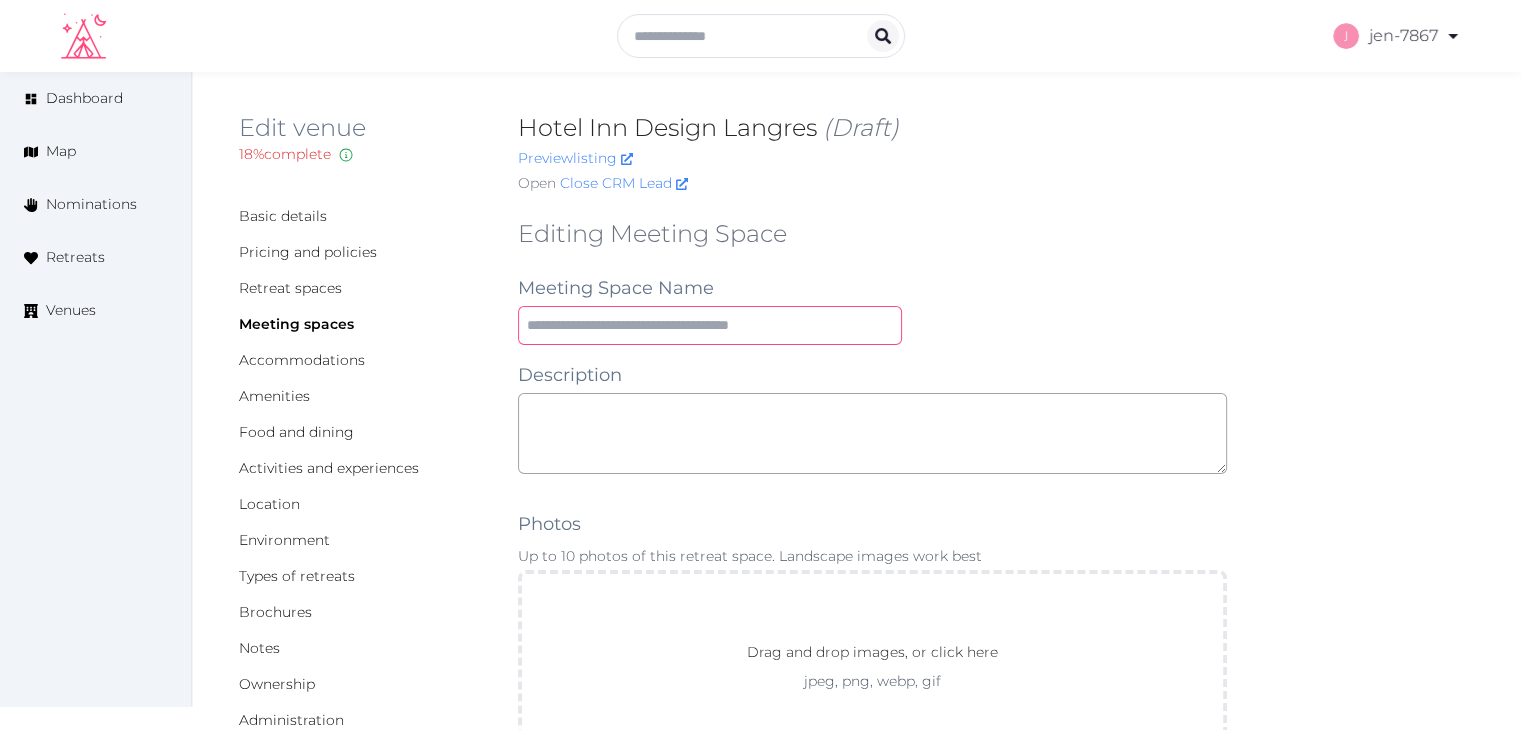 click at bounding box center [710, 325] 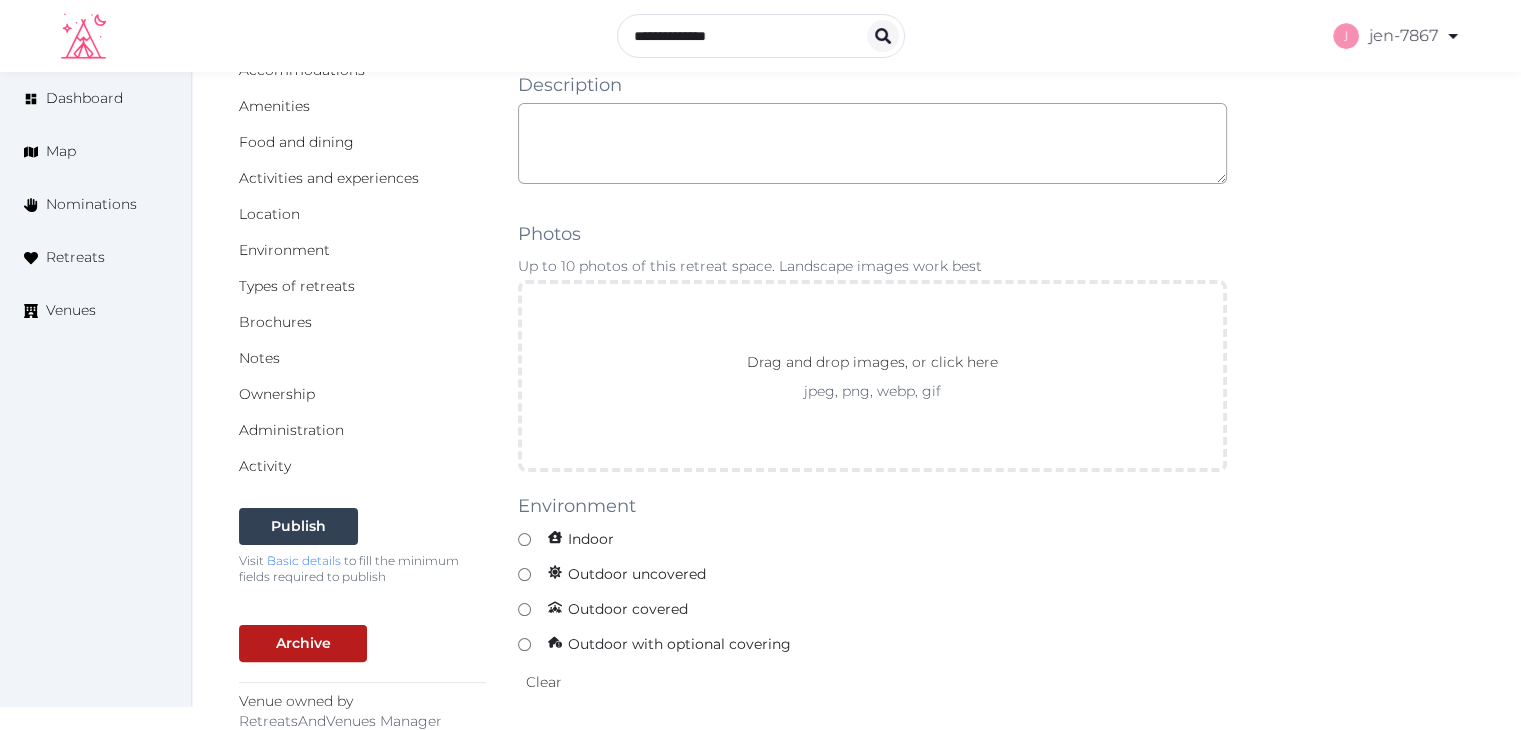 scroll, scrollTop: 300, scrollLeft: 0, axis: vertical 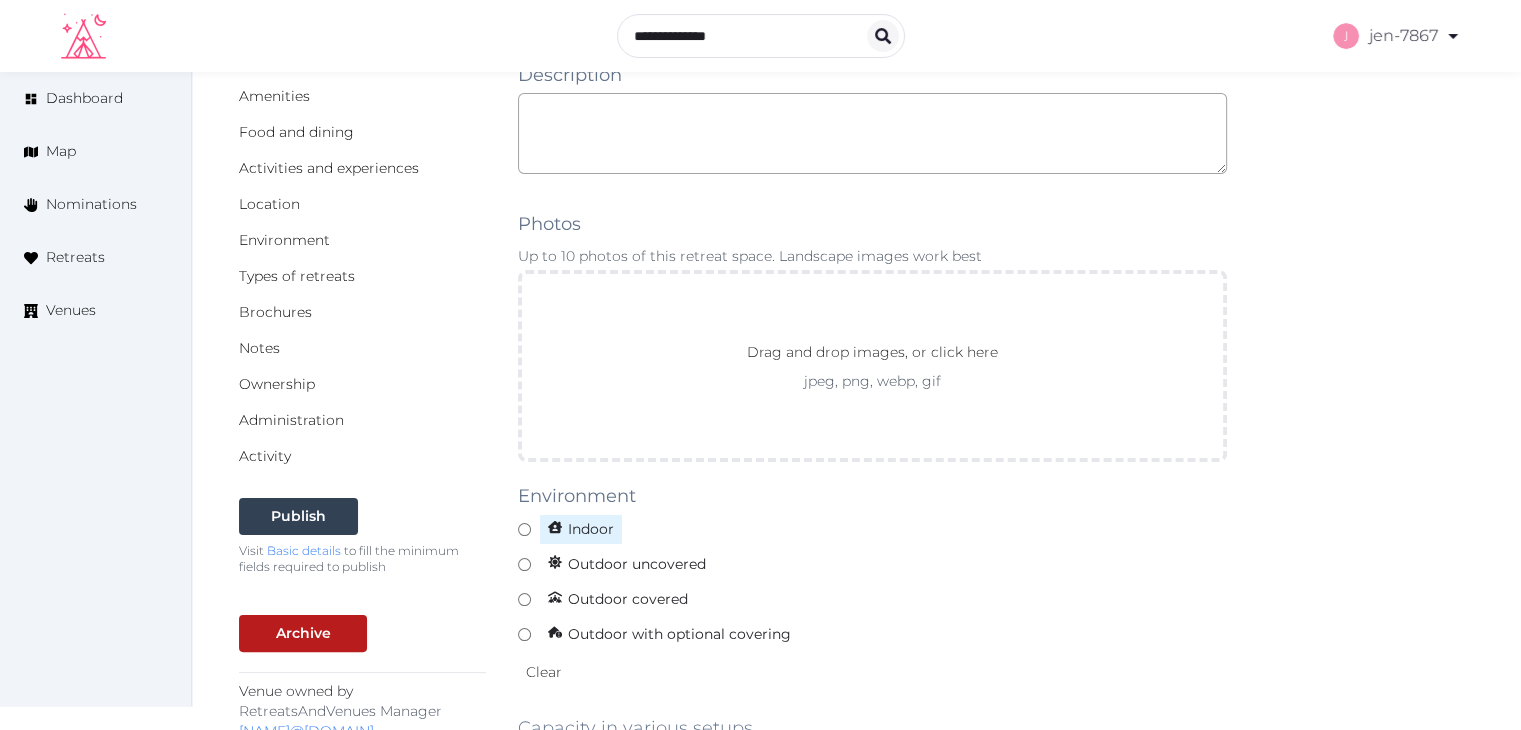 click on "Indoor" at bounding box center [581, 529] 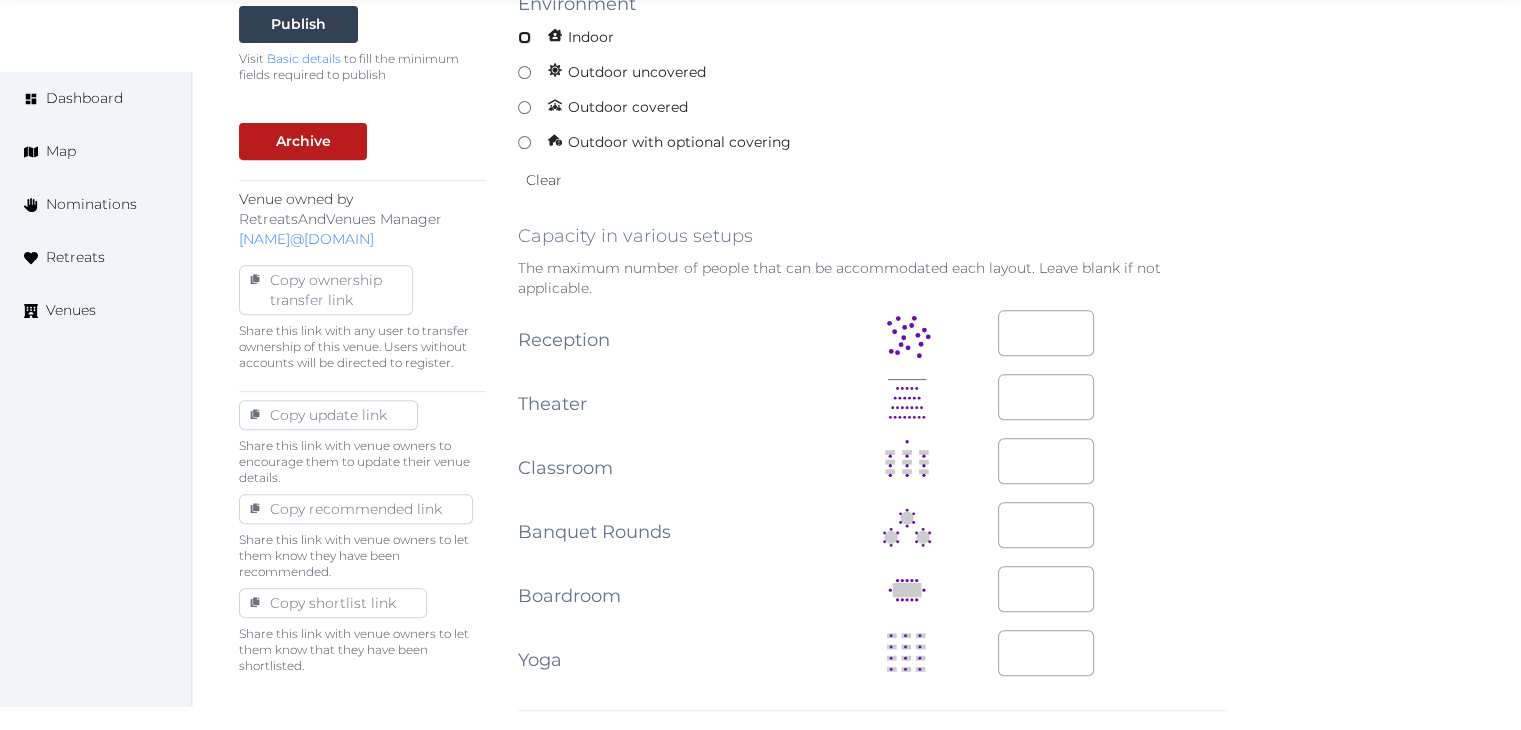 scroll, scrollTop: 800, scrollLeft: 0, axis: vertical 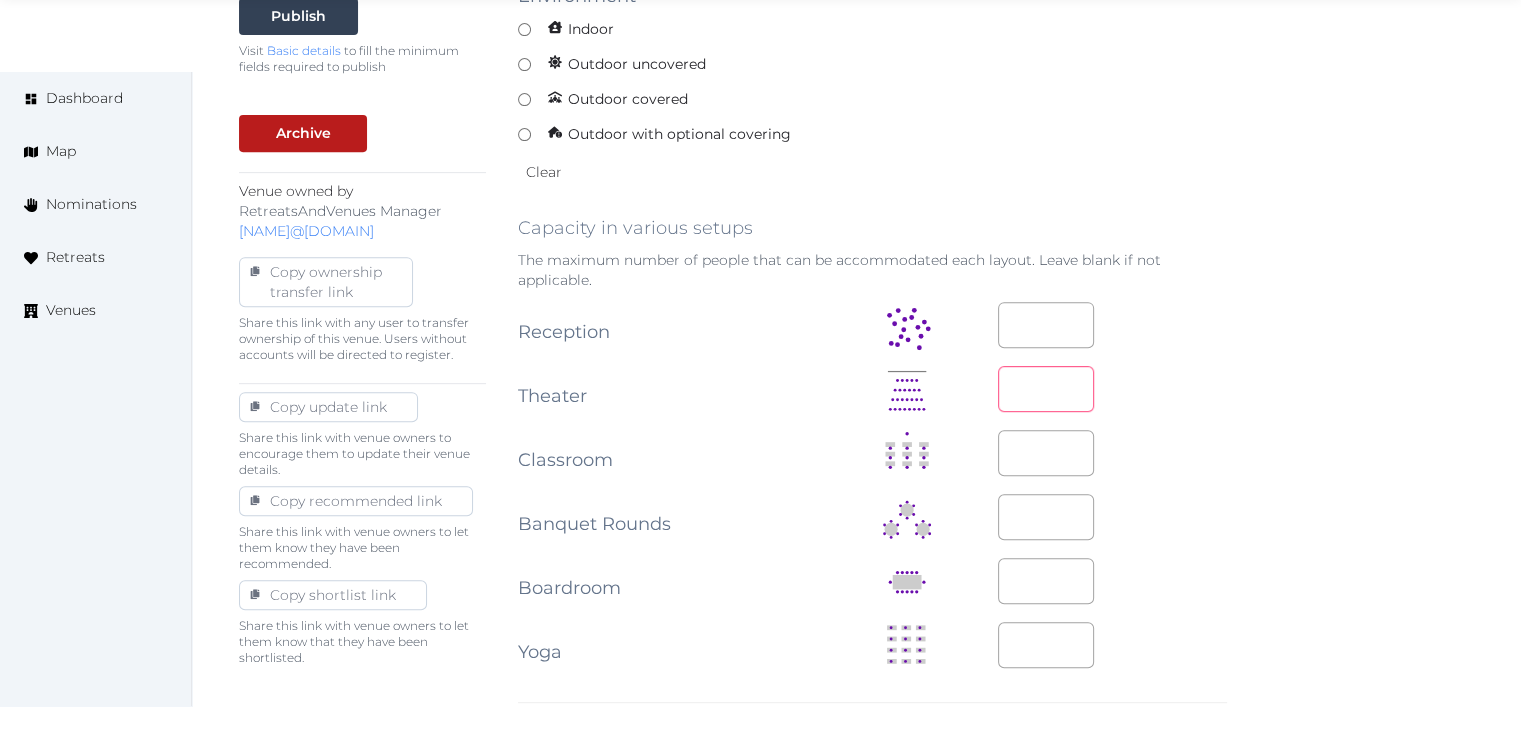 click at bounding box center [1046, 389] 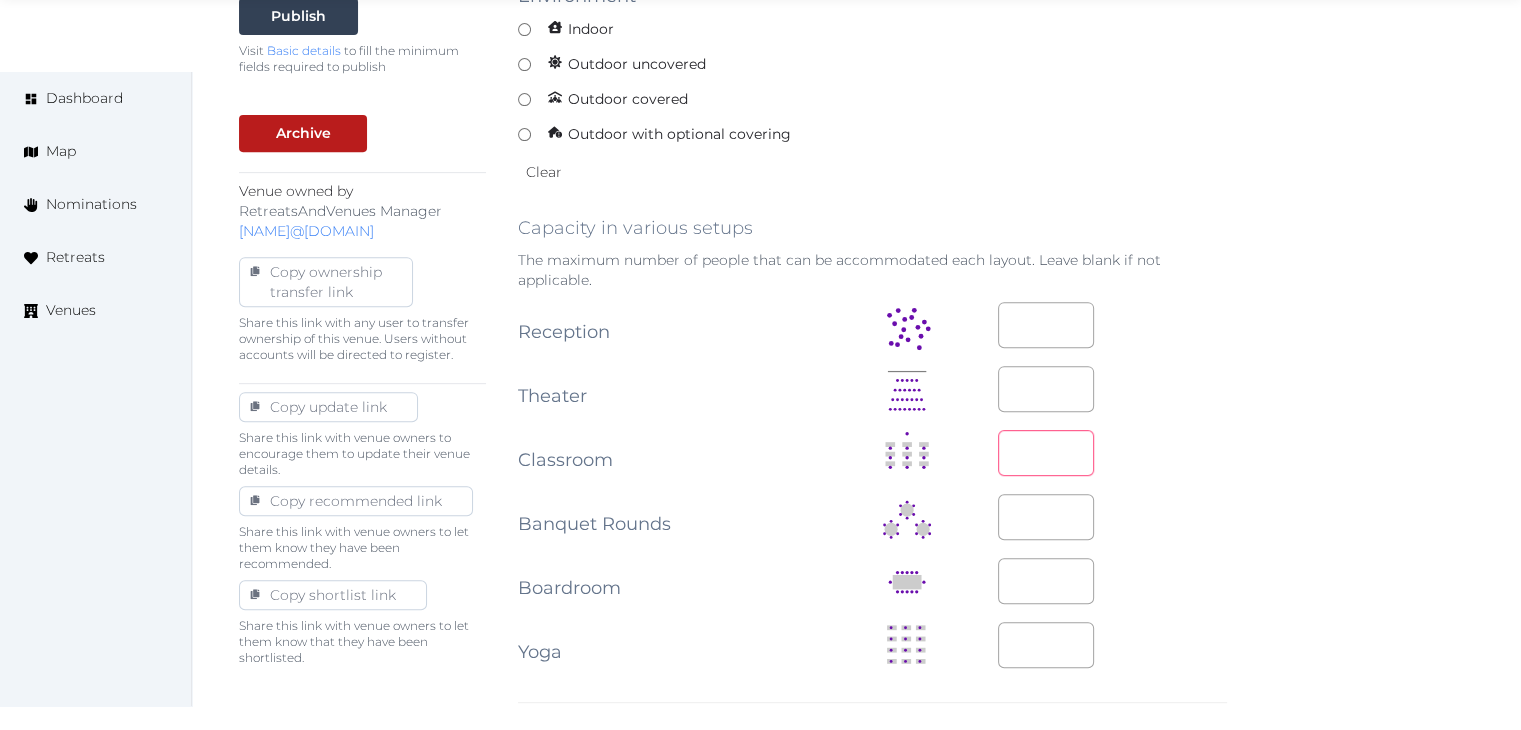 click at bounding box center (1046, 453) 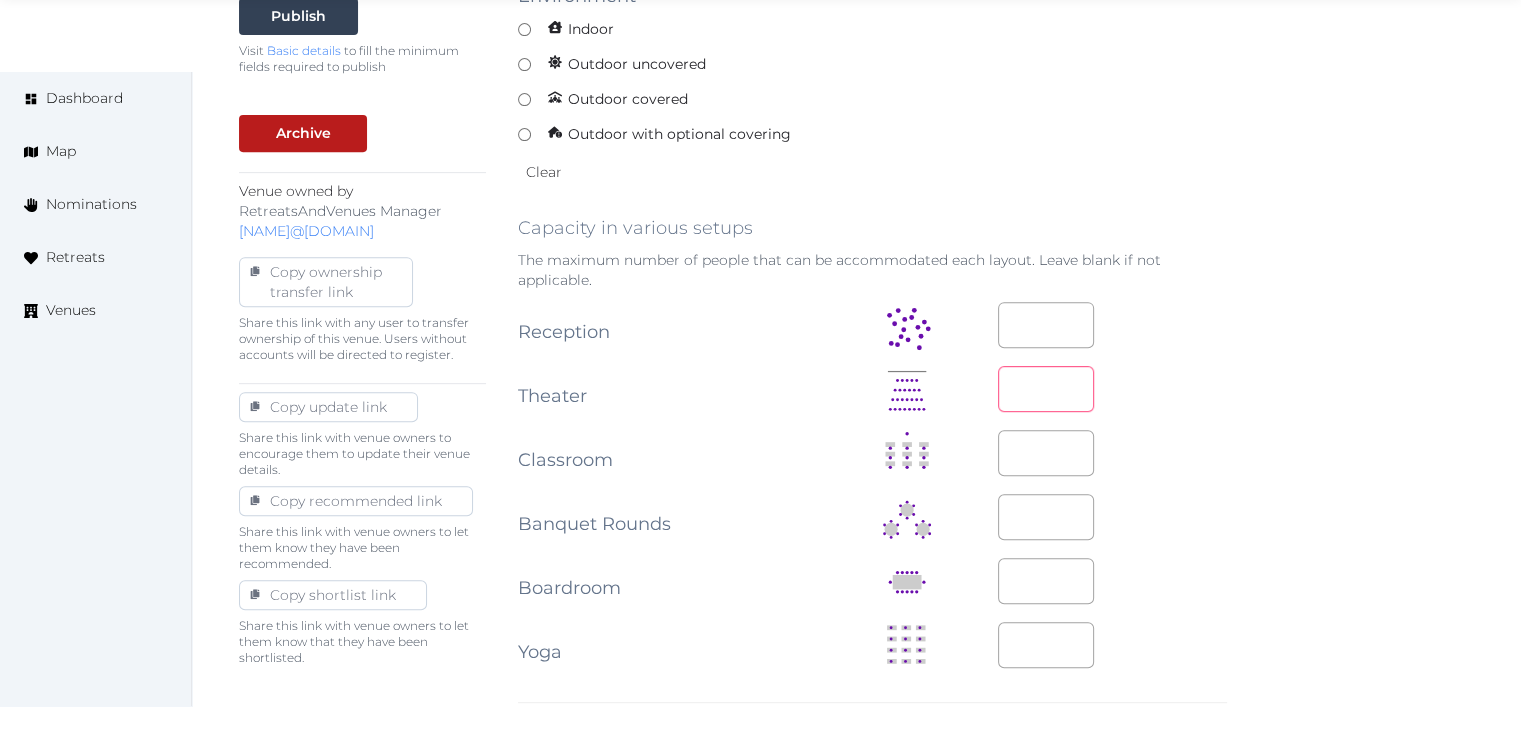 click on "**" at bounding box center (1112, 389) 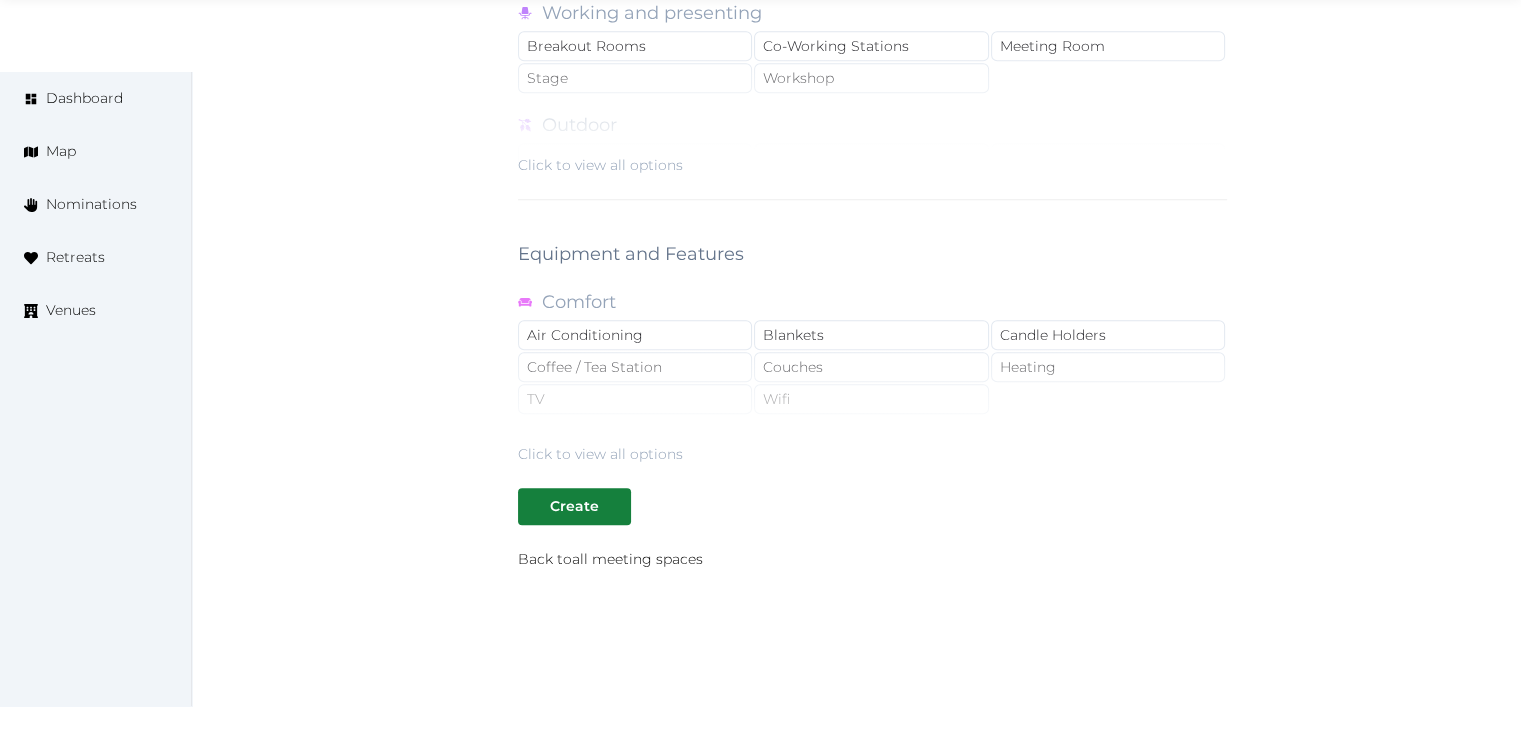 scroll, scrollTop: 1788, scrollLeft: 0, axis: vertical 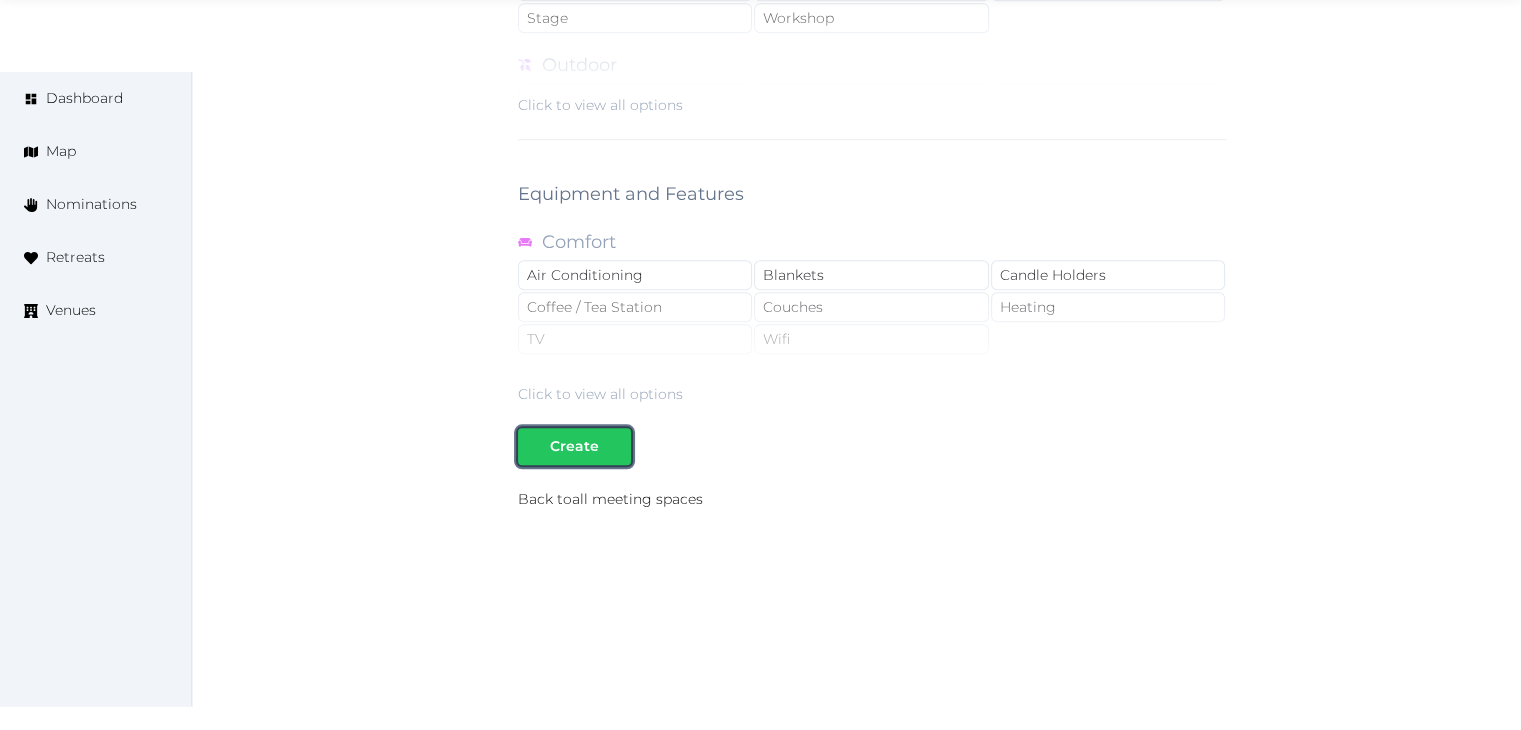 click on "Create" at bounding box center (574, 446) 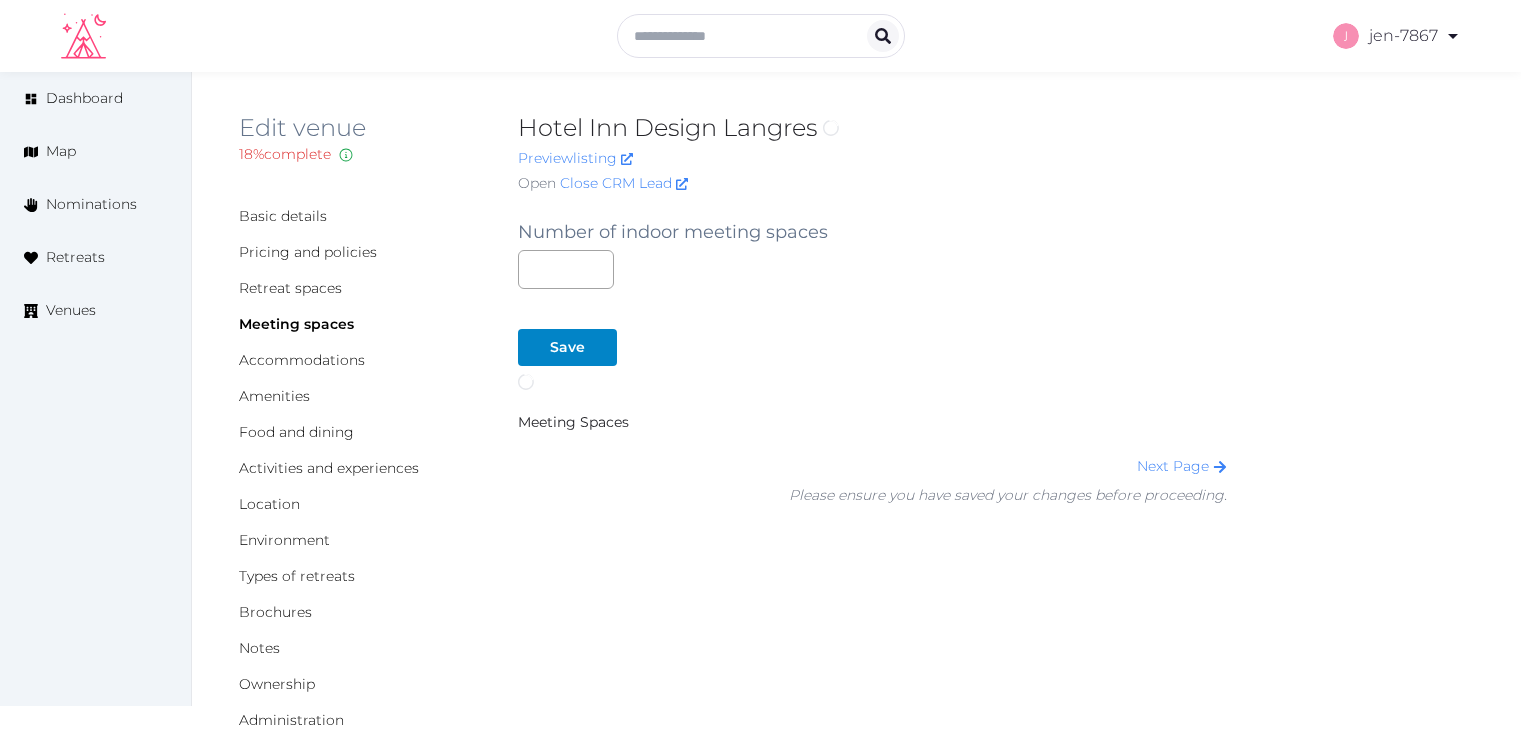 scroll, scrollTop: 0, scrollLeft: 0, axis: both 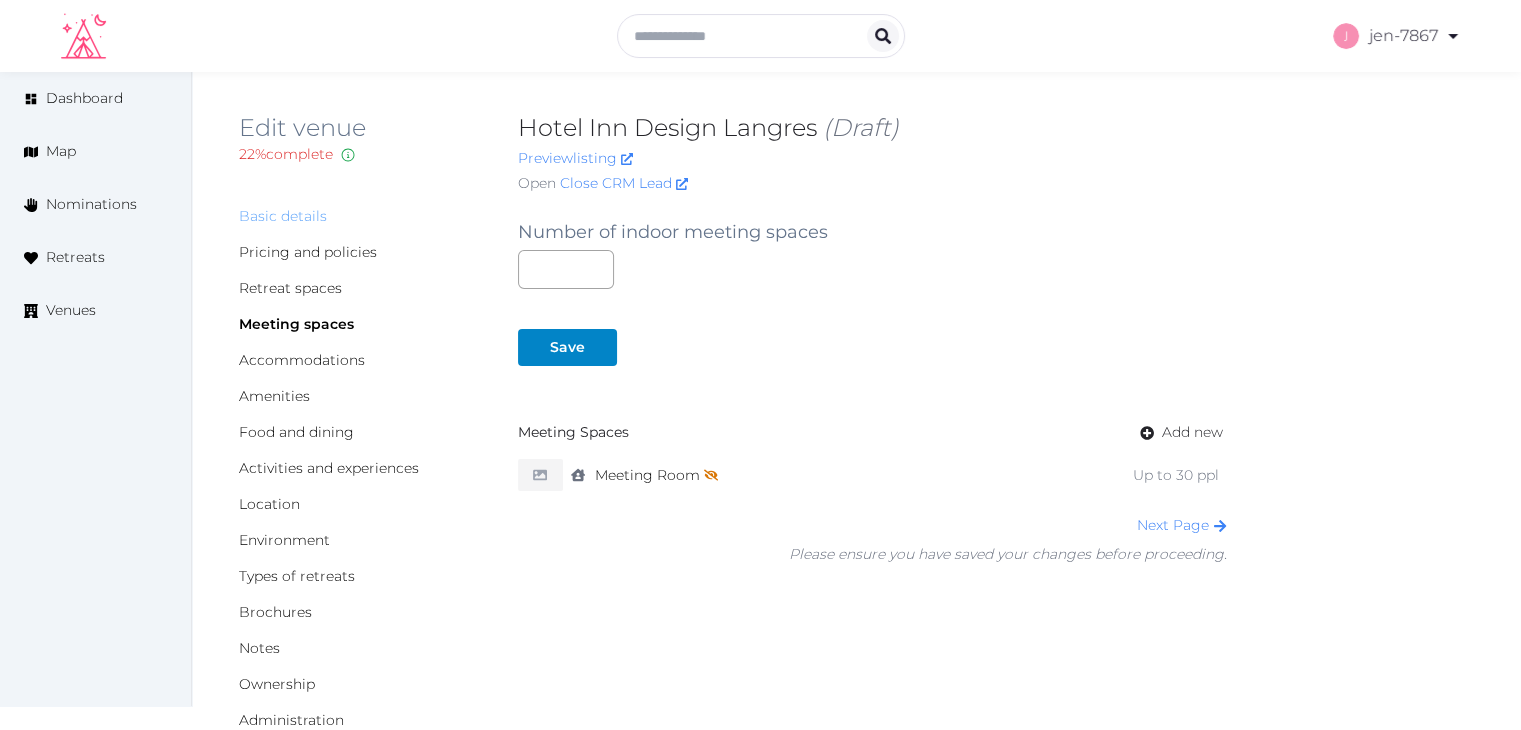 click on "Basic details" at bounding box center (283, 216) 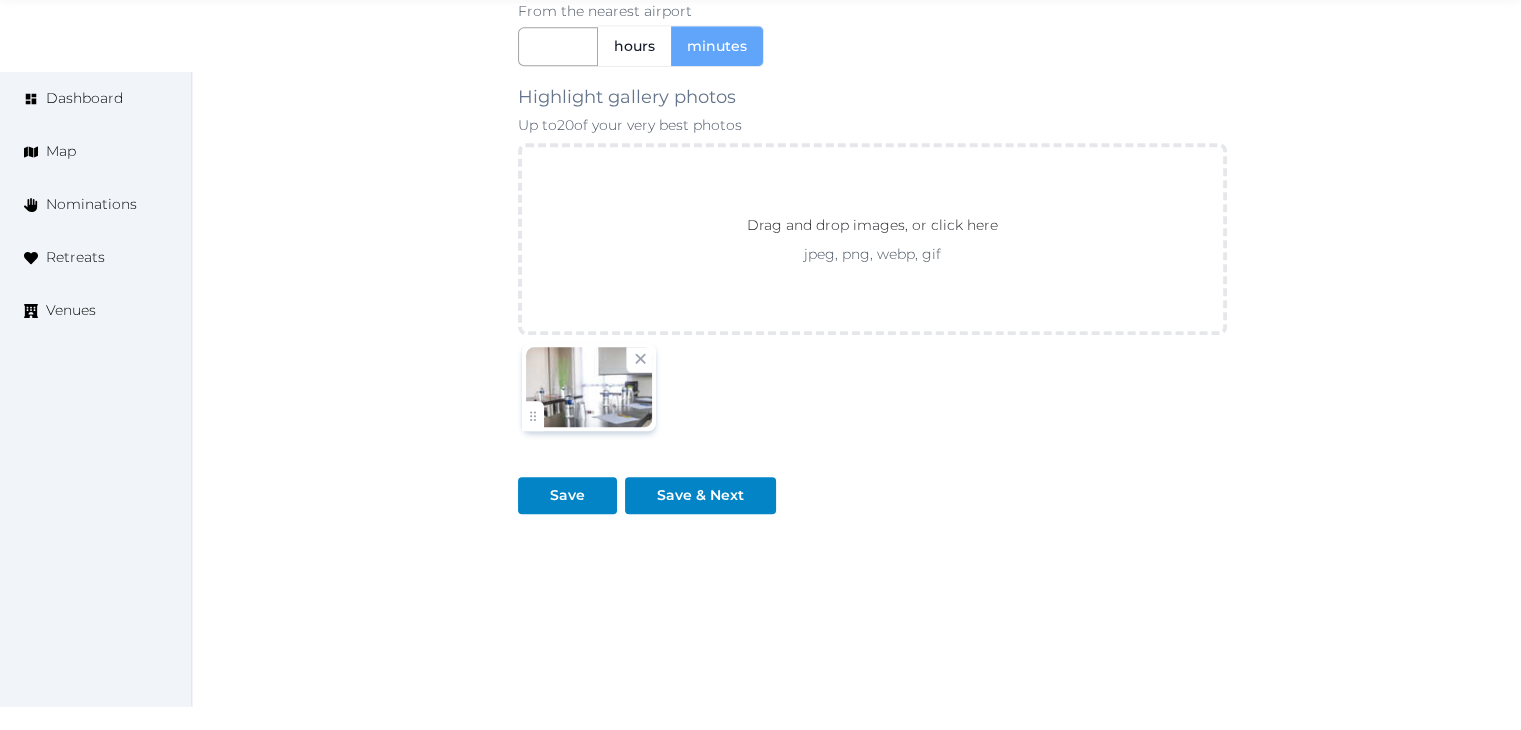 scroll, scrollTop: 1972, scrollLeft: 0, axis: vertical 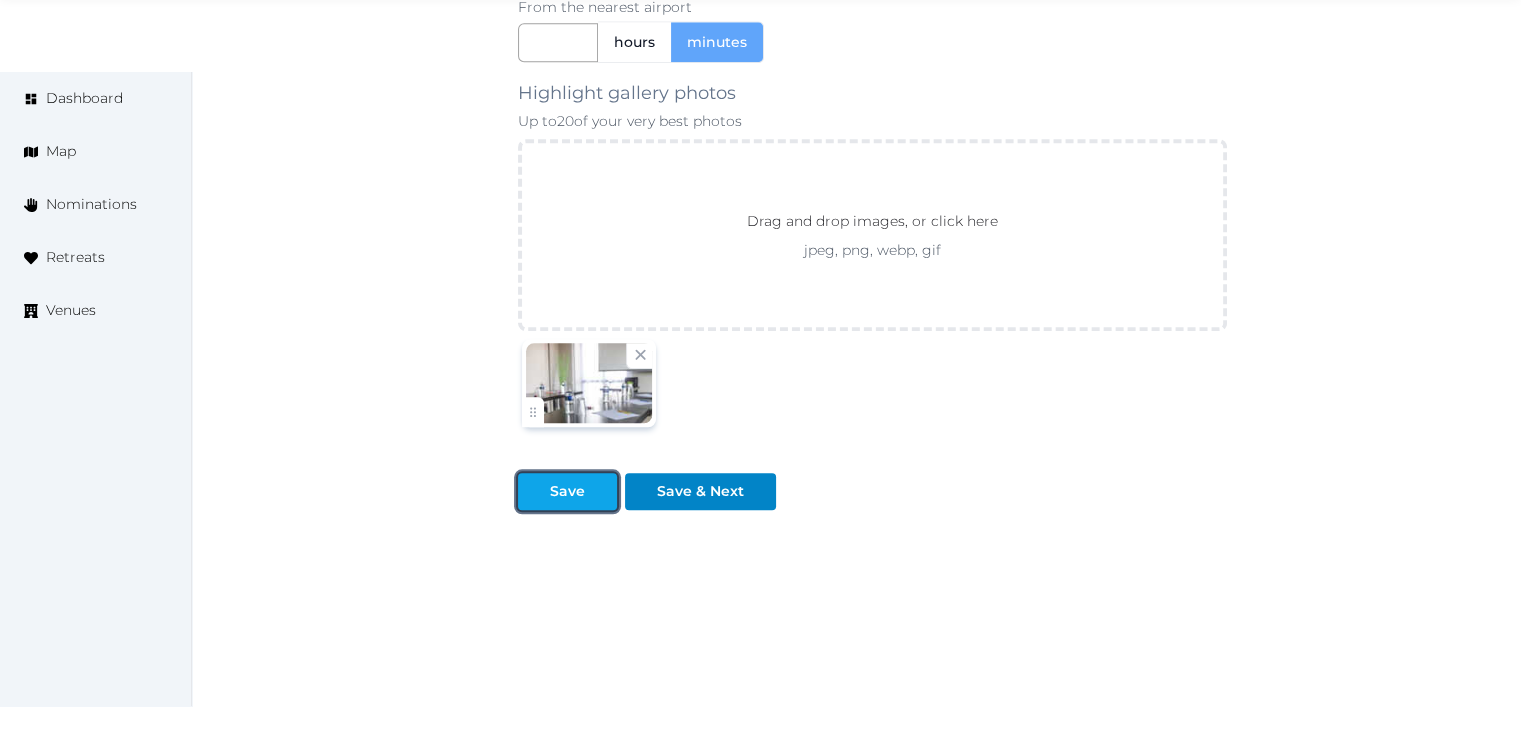 click at bounding box center (534, 491) 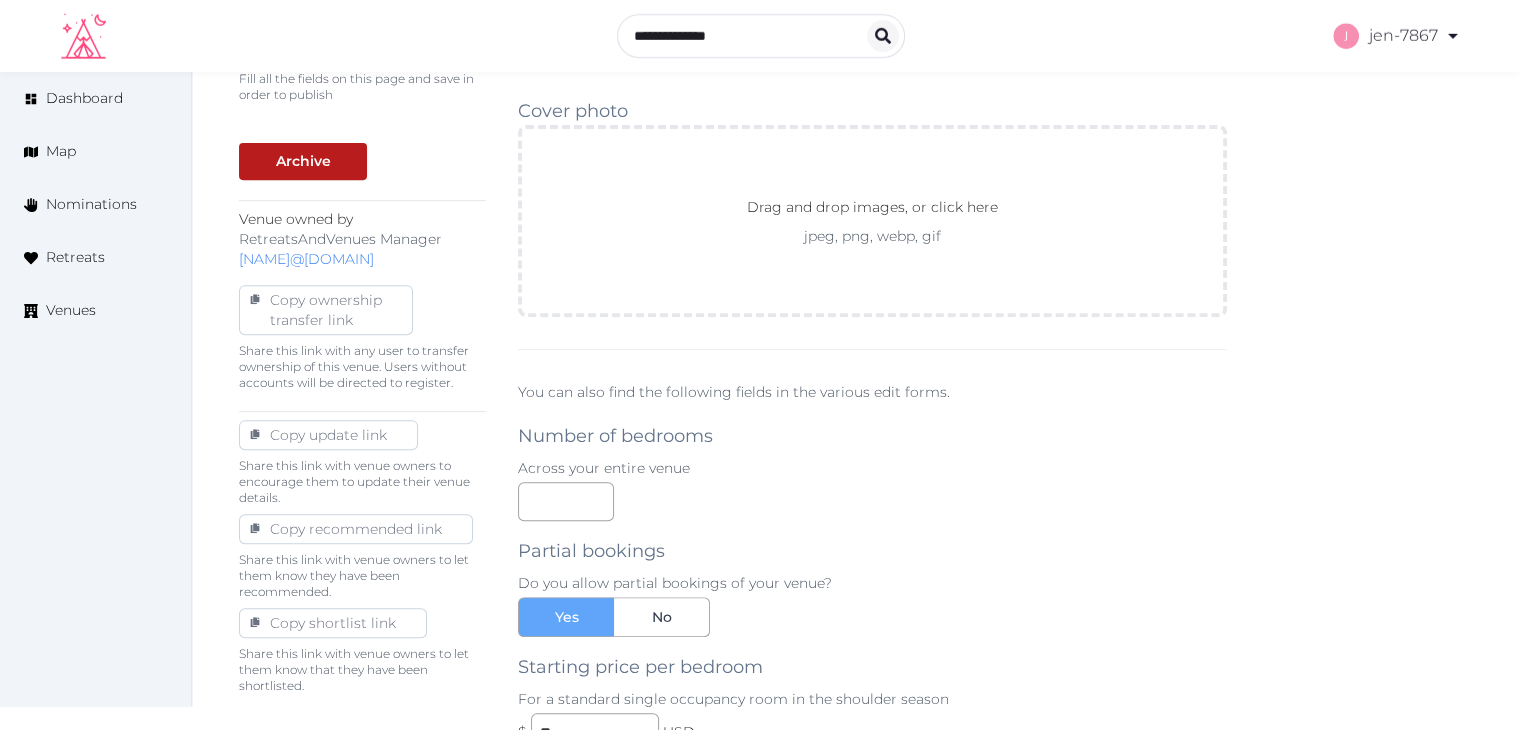 scroll, scrollTop: 0, scrollLeft: 0, axis: both 